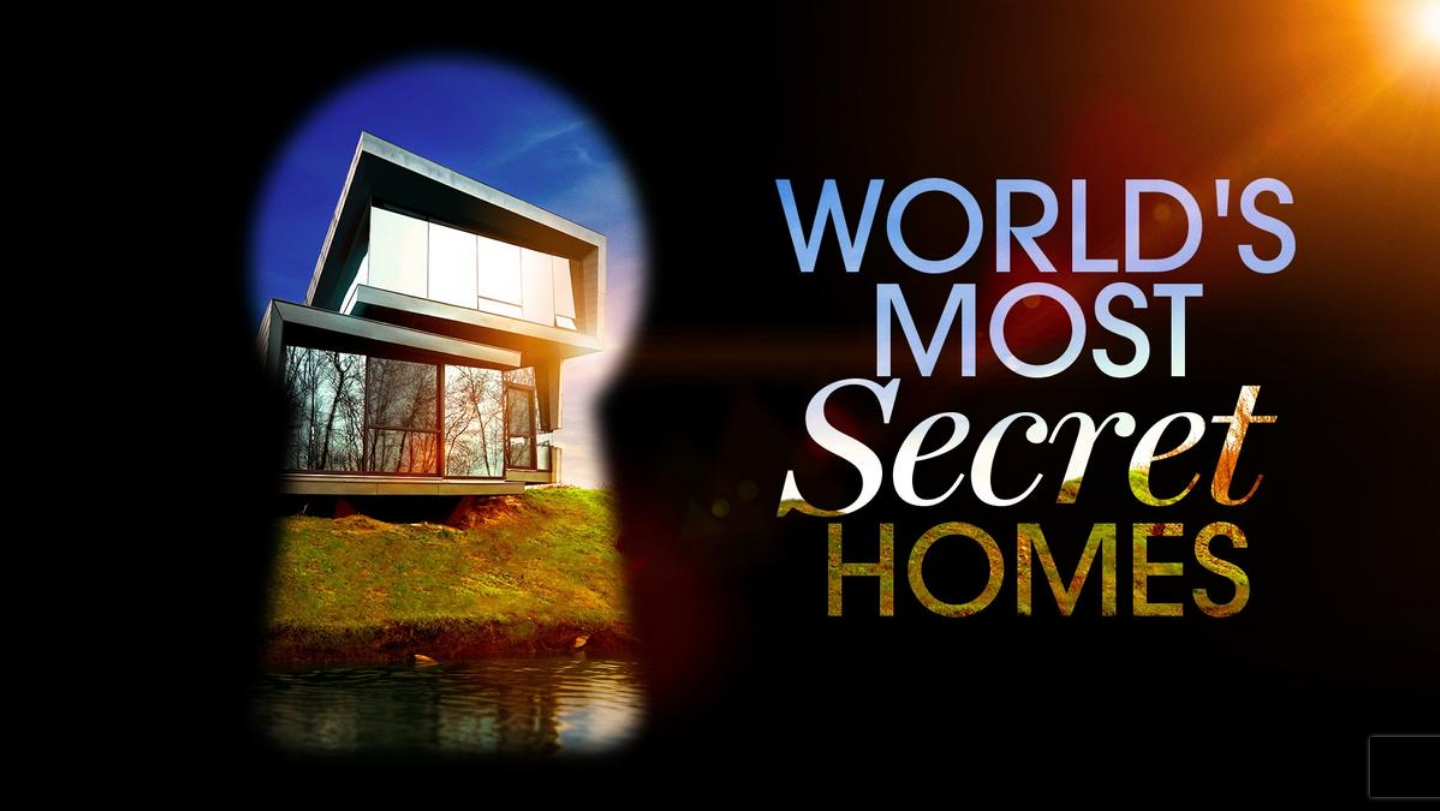 scroll, scrollTop: 0, scrollLeft: 0, axis: both 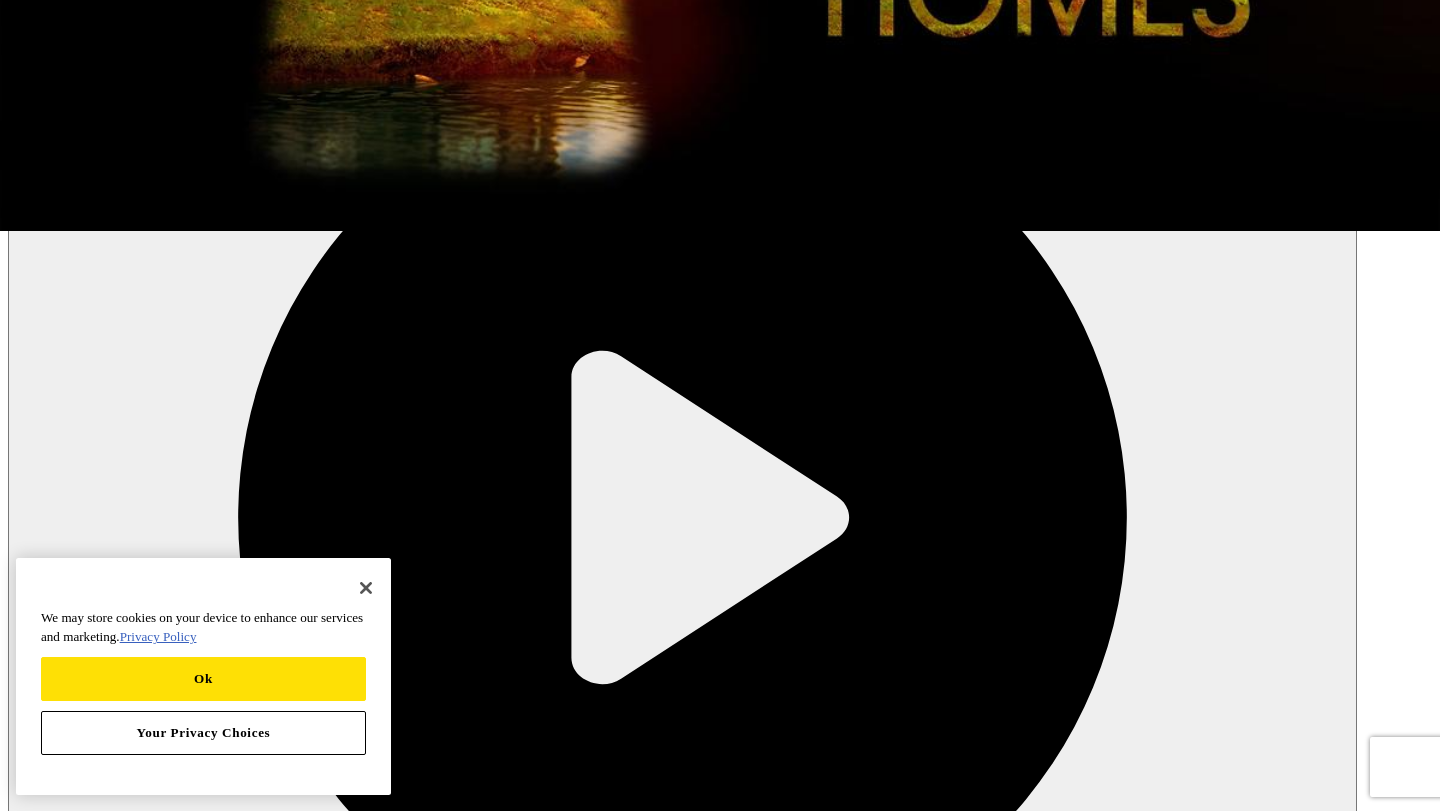 click at bounding box center (16, 2909) 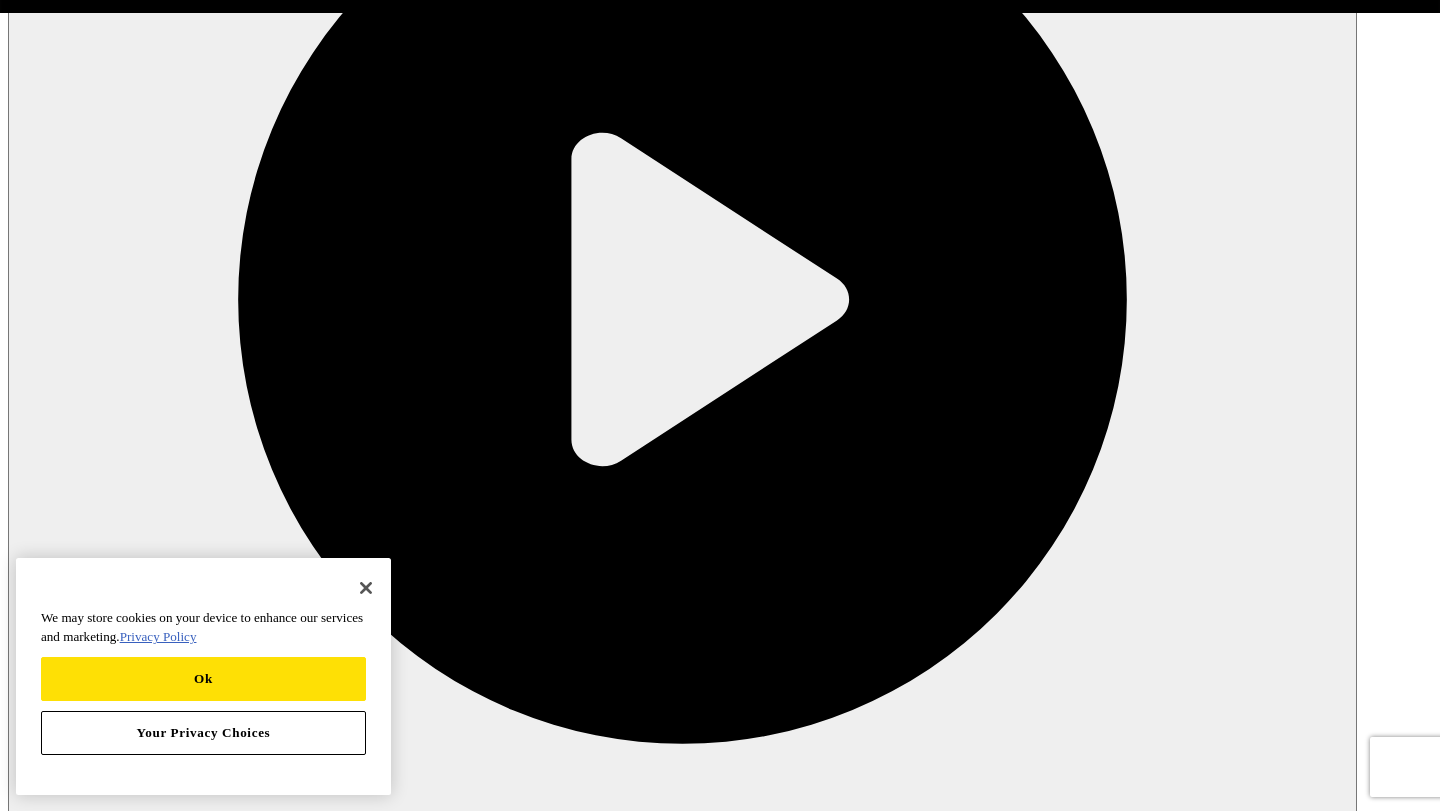 scroll, scrollTop: 813, scrollLeft: 0, axis: vertical 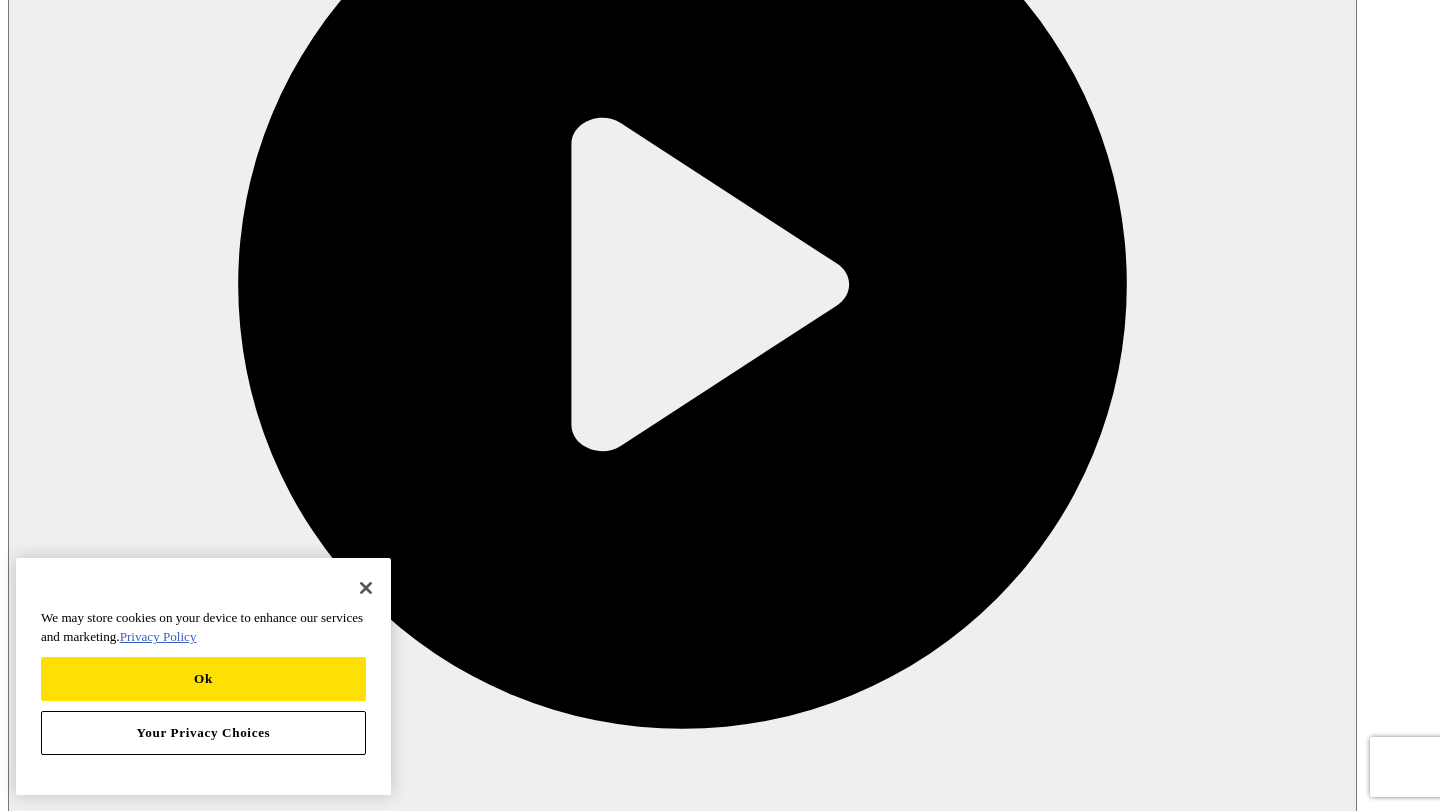 click on "Go to Streaming" at bounding box center [61, 2920] 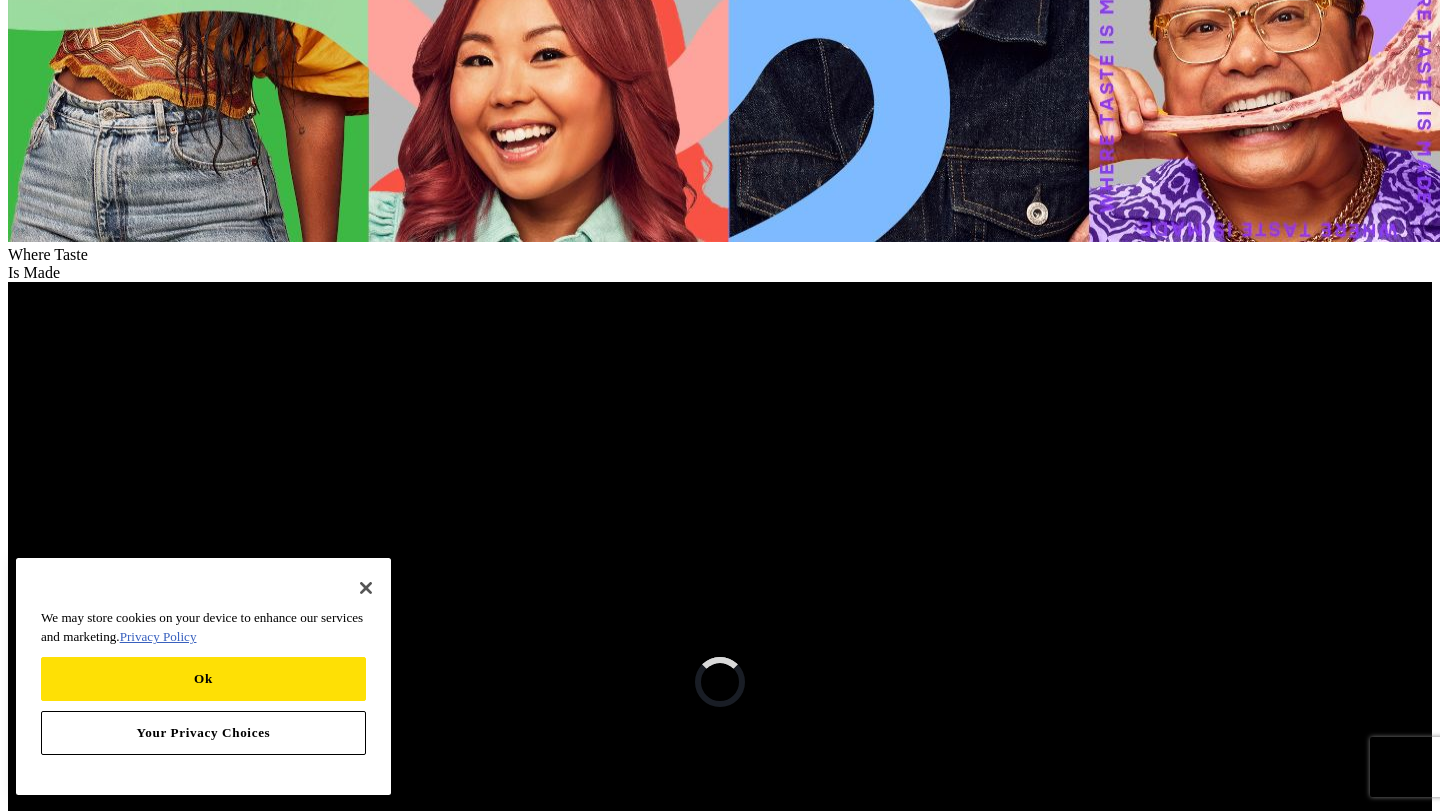 scroll, scrollTop: 0, scrollLeft: 0, axis: both 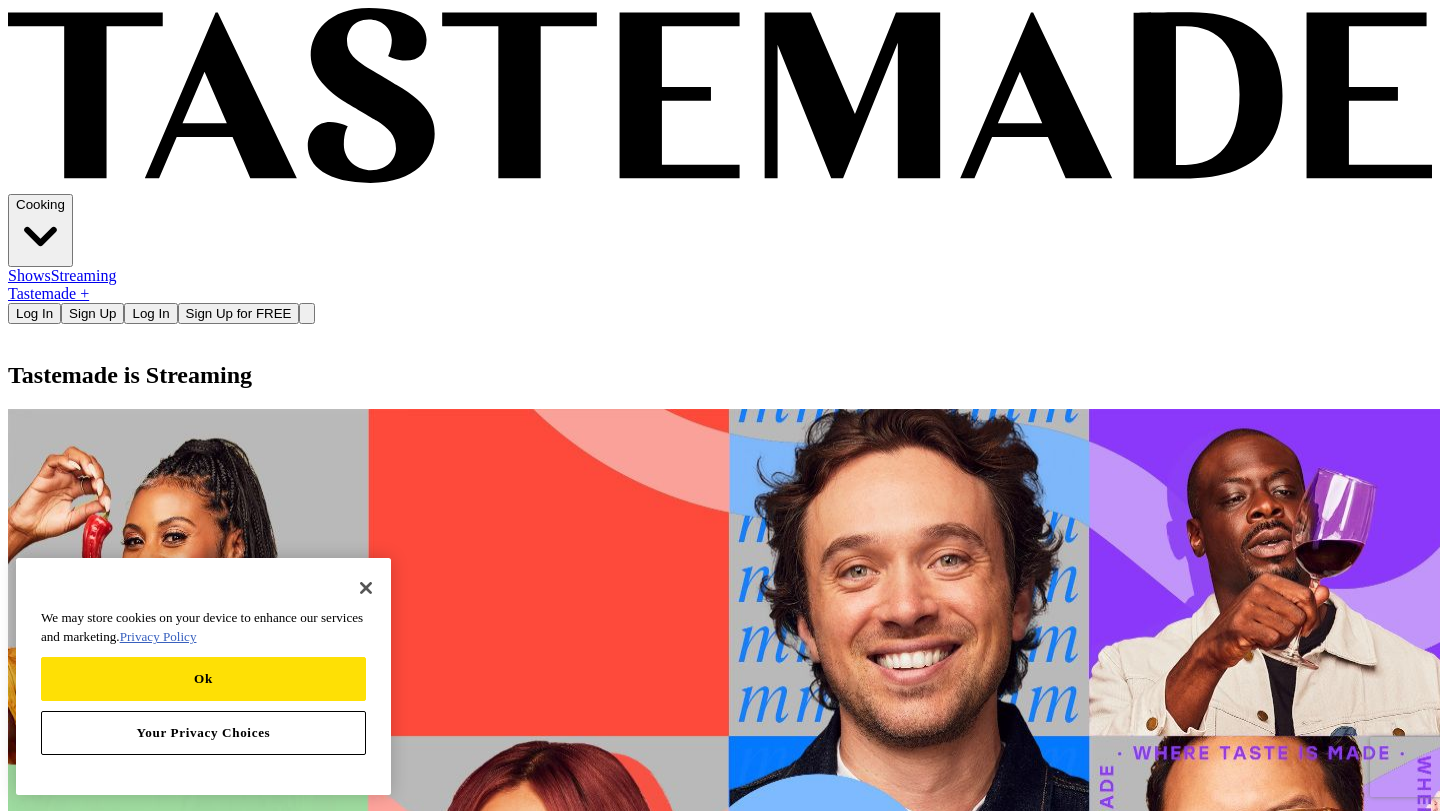 click on "Sign Up for FREE" at bounding box center [239, 313] 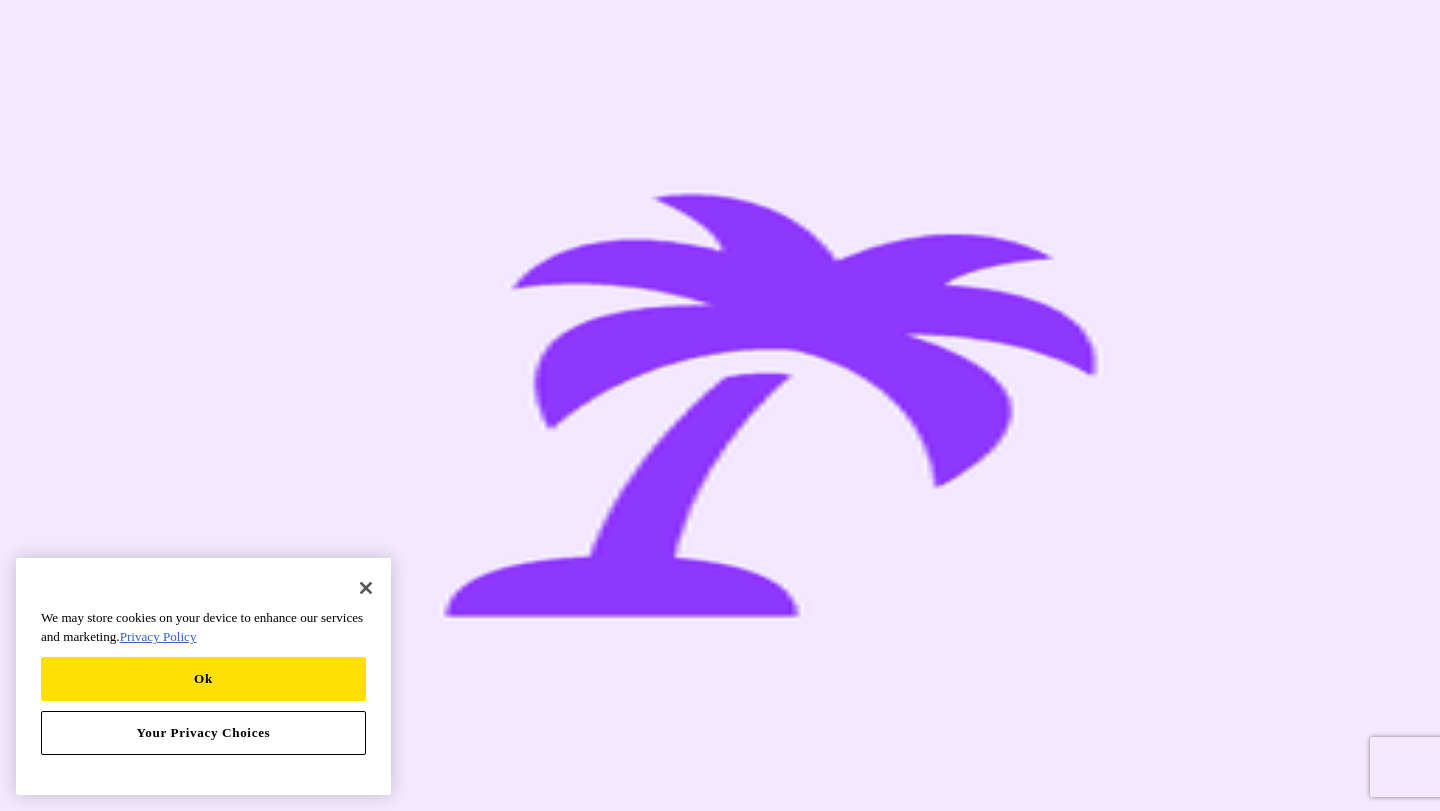 click on "Start" at bounding box center [30, 29322] 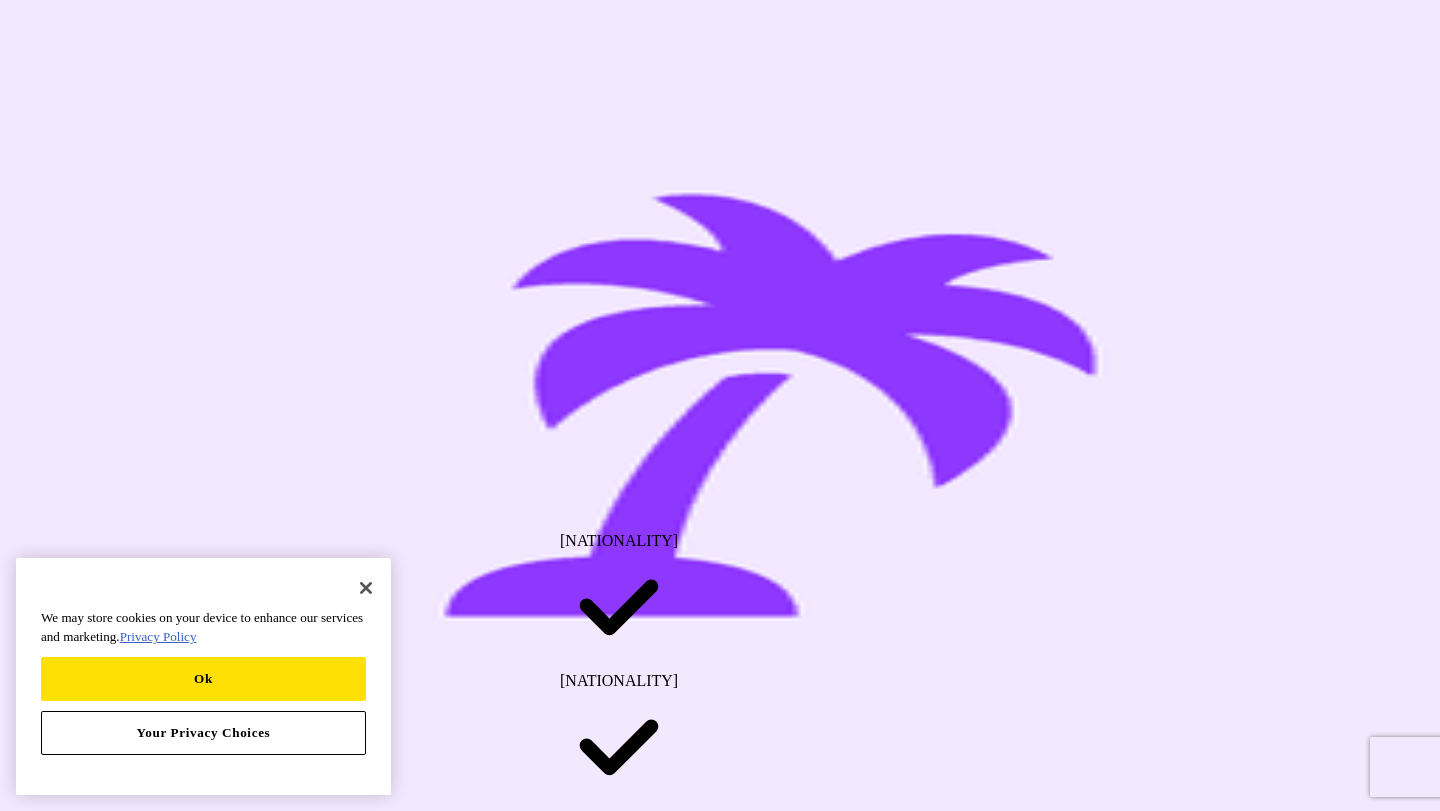 click on "Cuisines" at bounding box center (41, 29253) 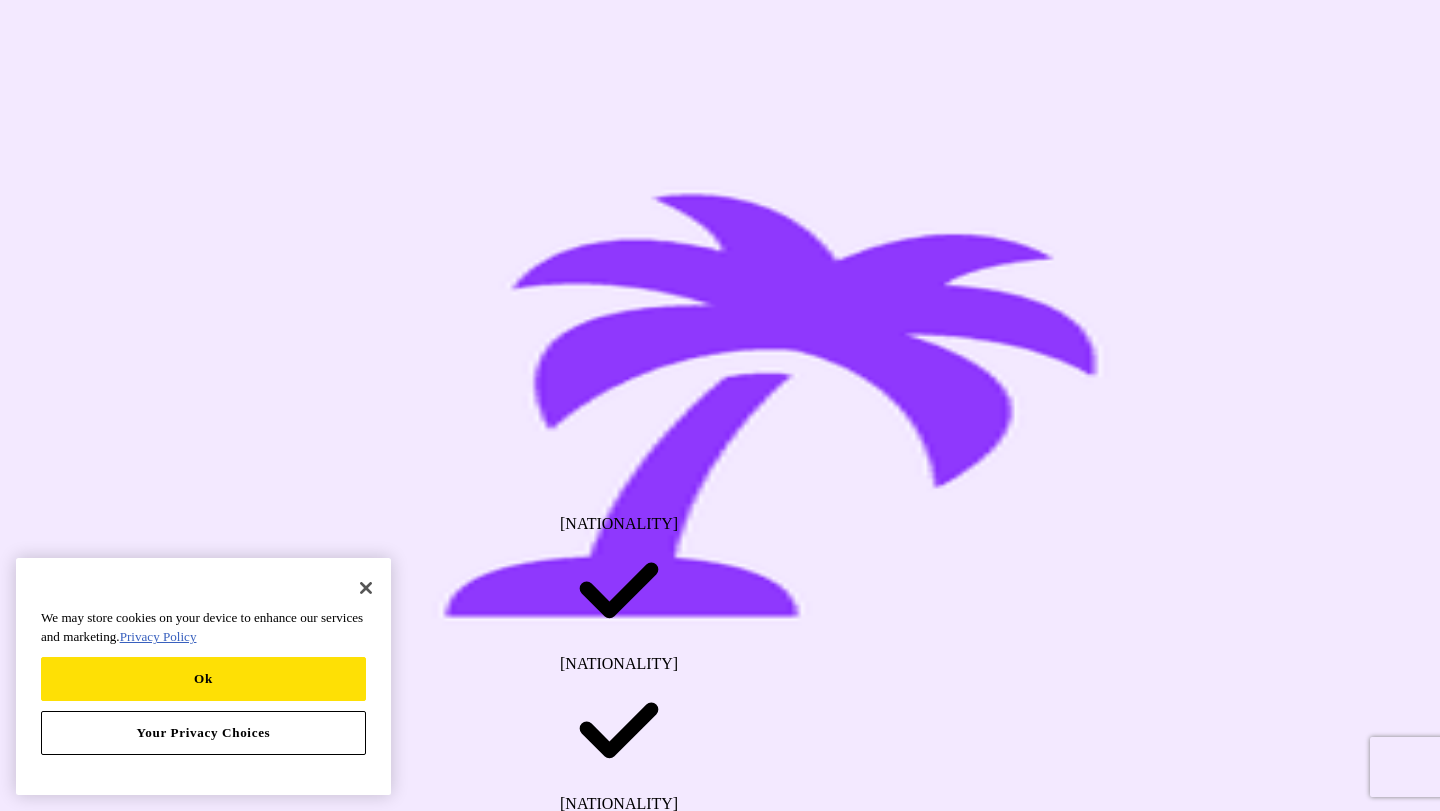 scroll, scrollTop: 464, scrollLeft: 0, axis: vertical 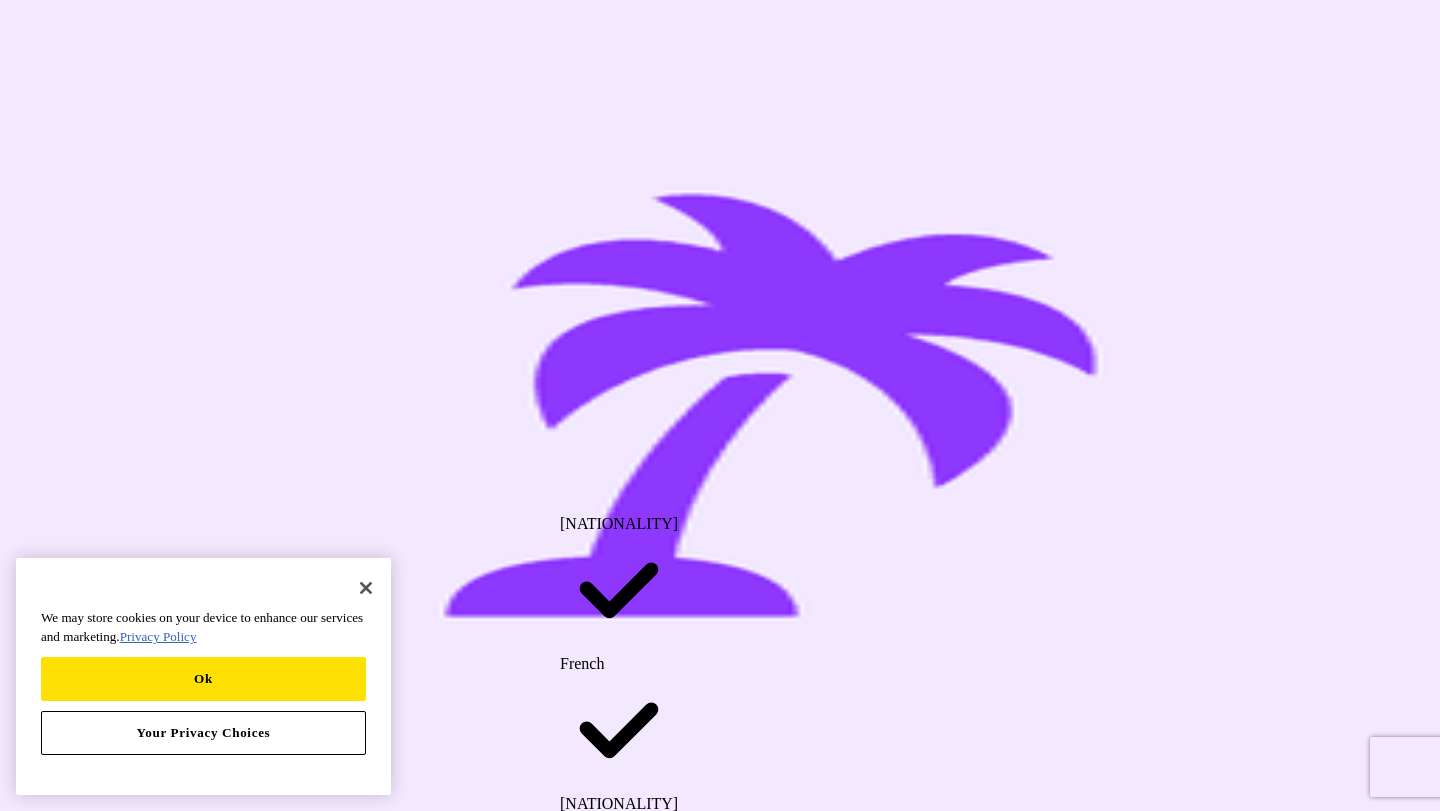 click on "Italian" at bounding box center (619, 3388) 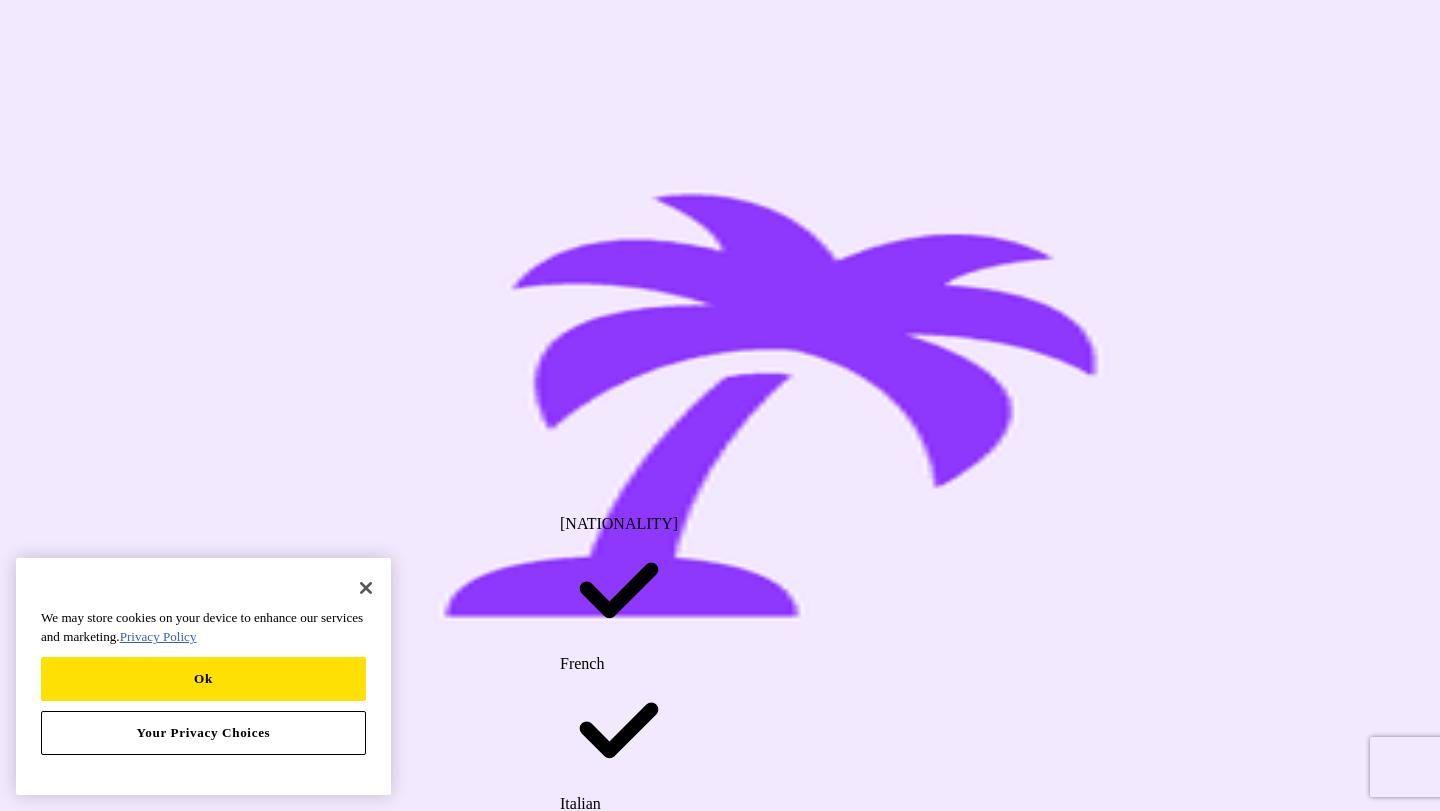 scroll, scrollTop: 1041, scrollLeft: 0, axis: vertical 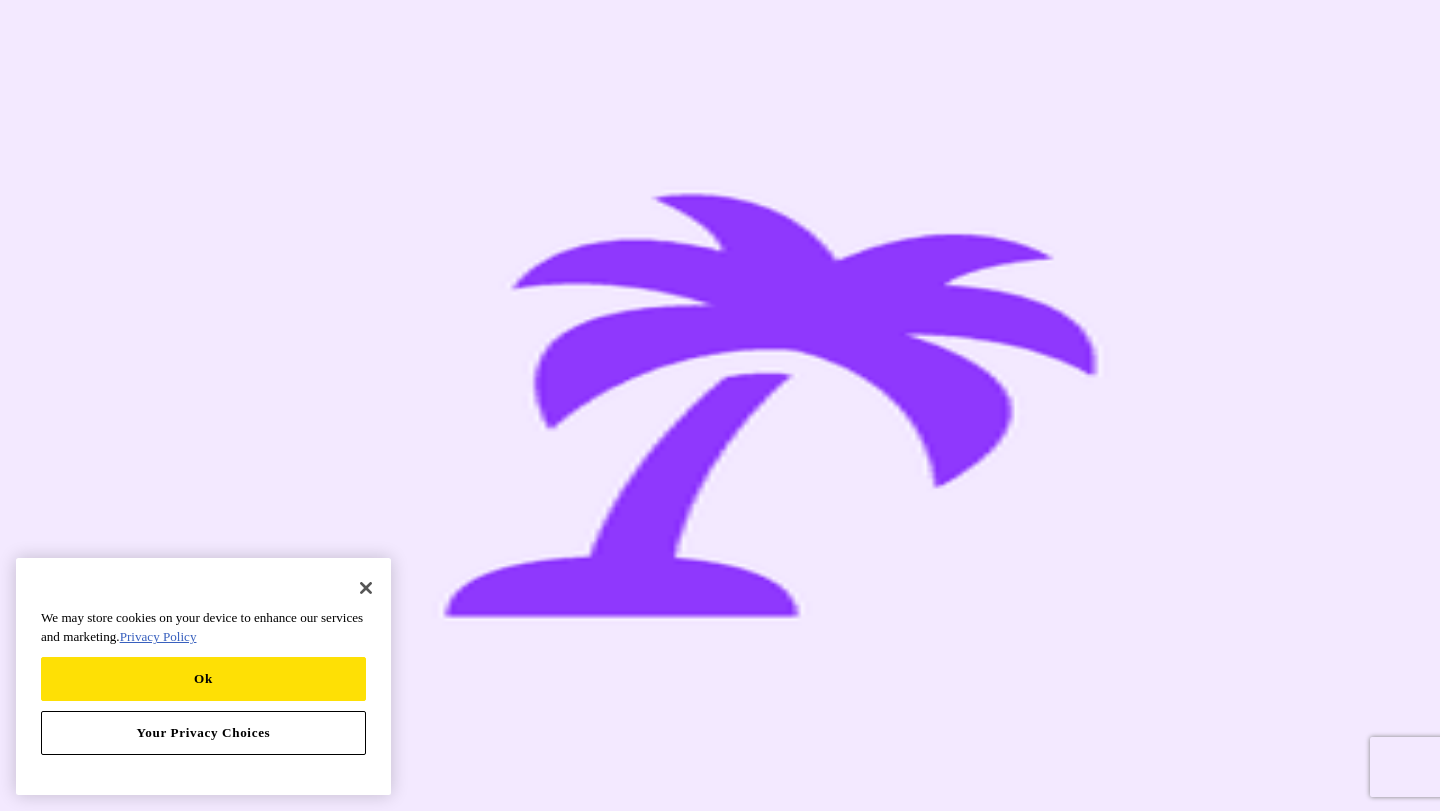 click on "Continue" at bounding box center (42, 30765) 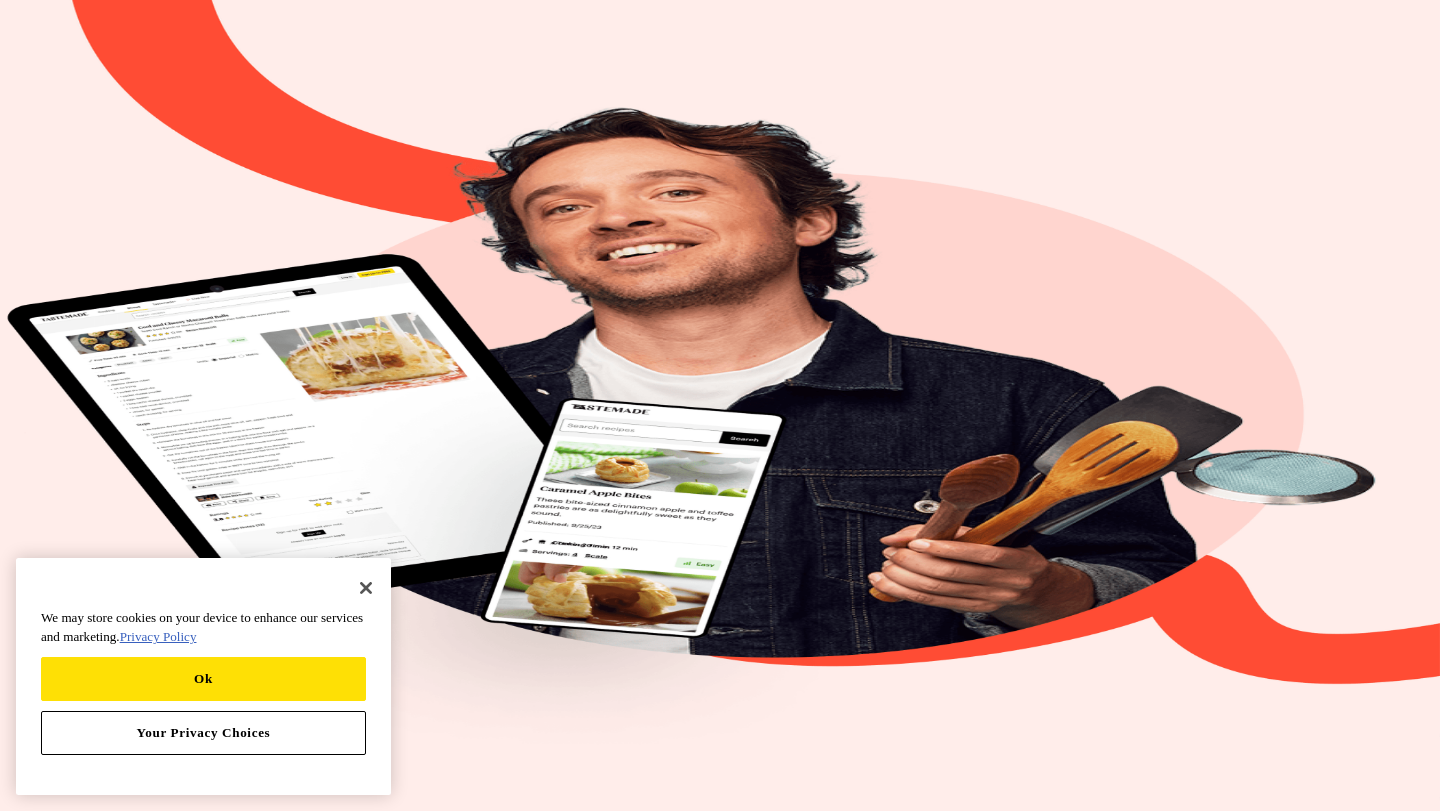 click at bounding box center [16, 29071] 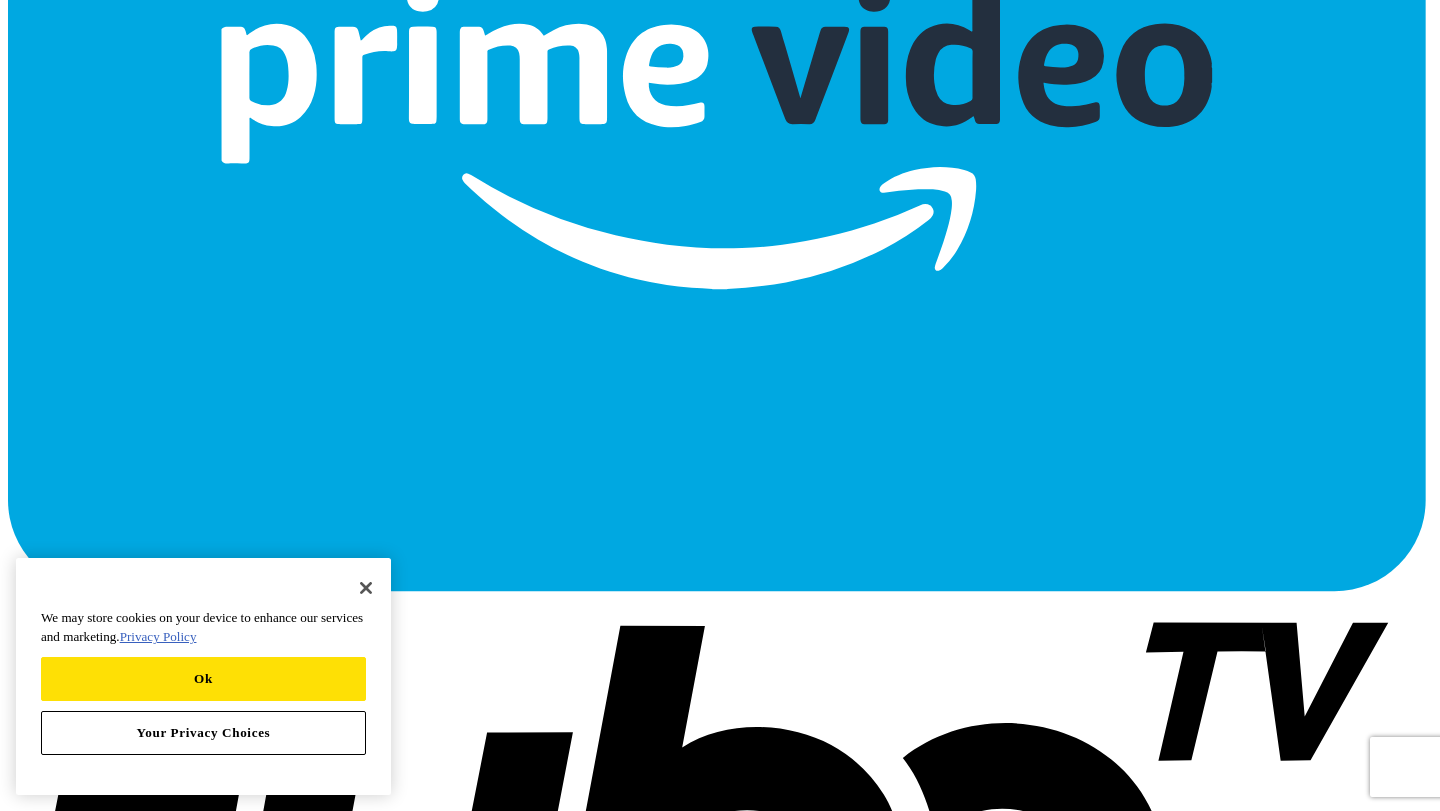 scroll, scrollTop: 4898, scrollLeft: 0, axis: vertical 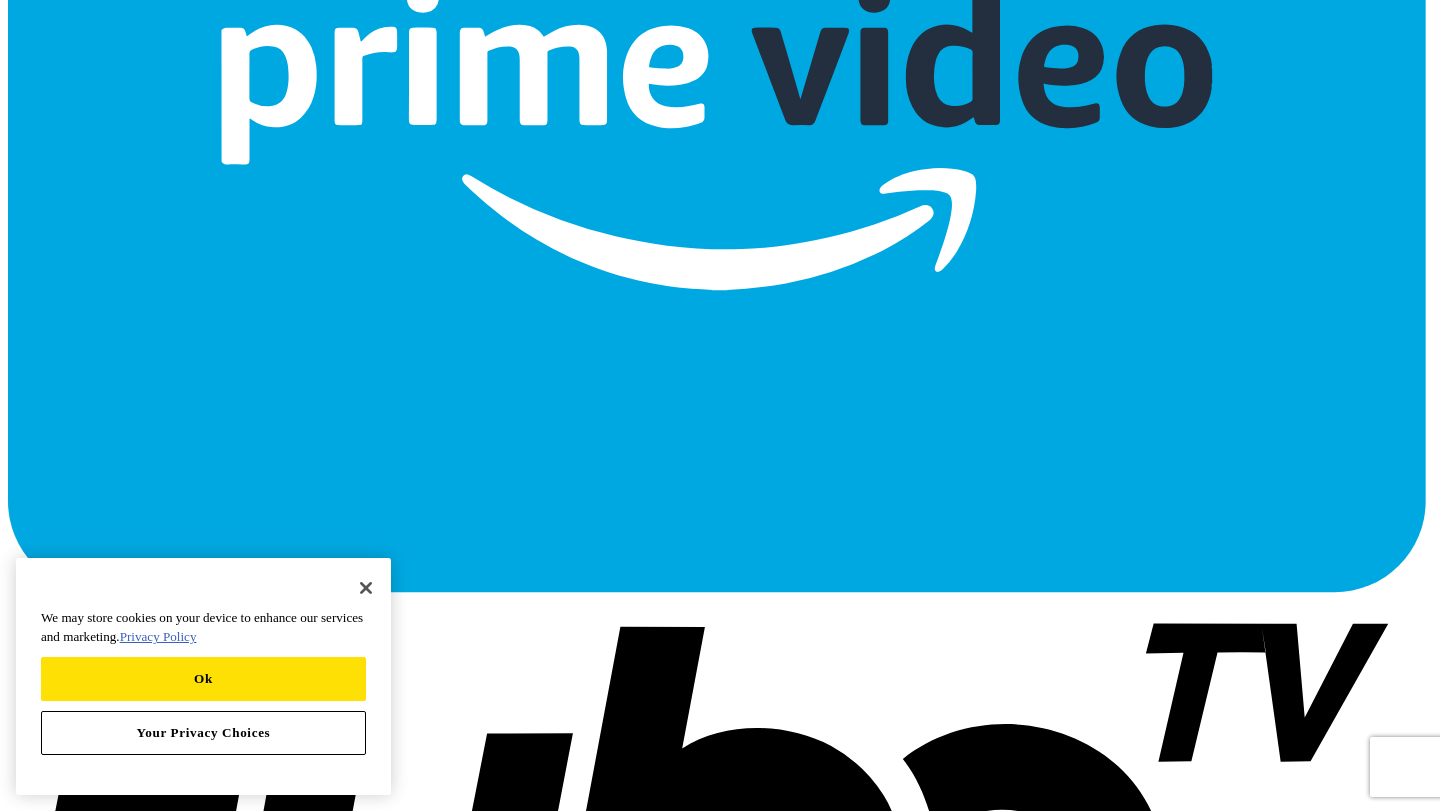 click at bounding box center [109, 16167] 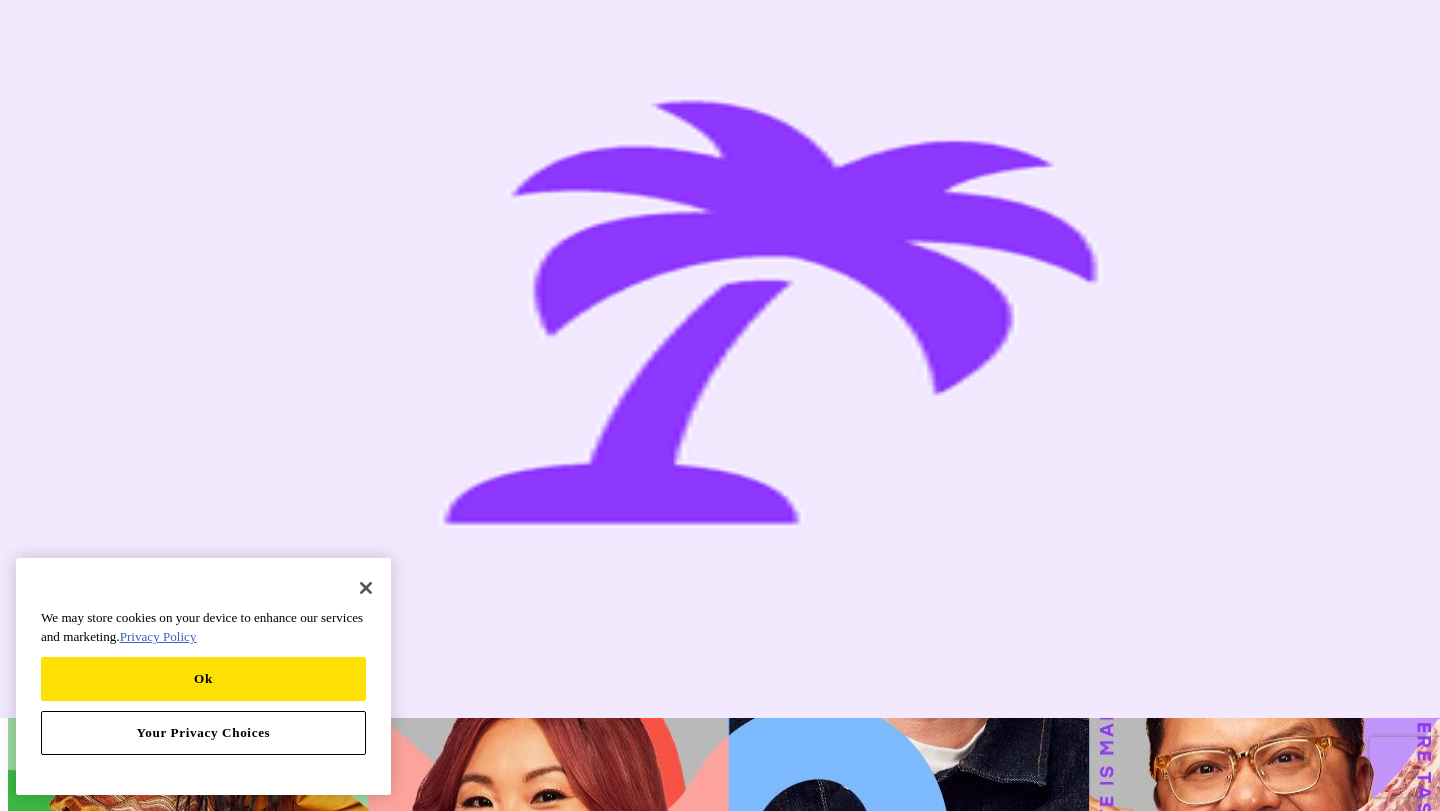 scroll, scrollTop: 0, scrollLeft: 0, axis: both 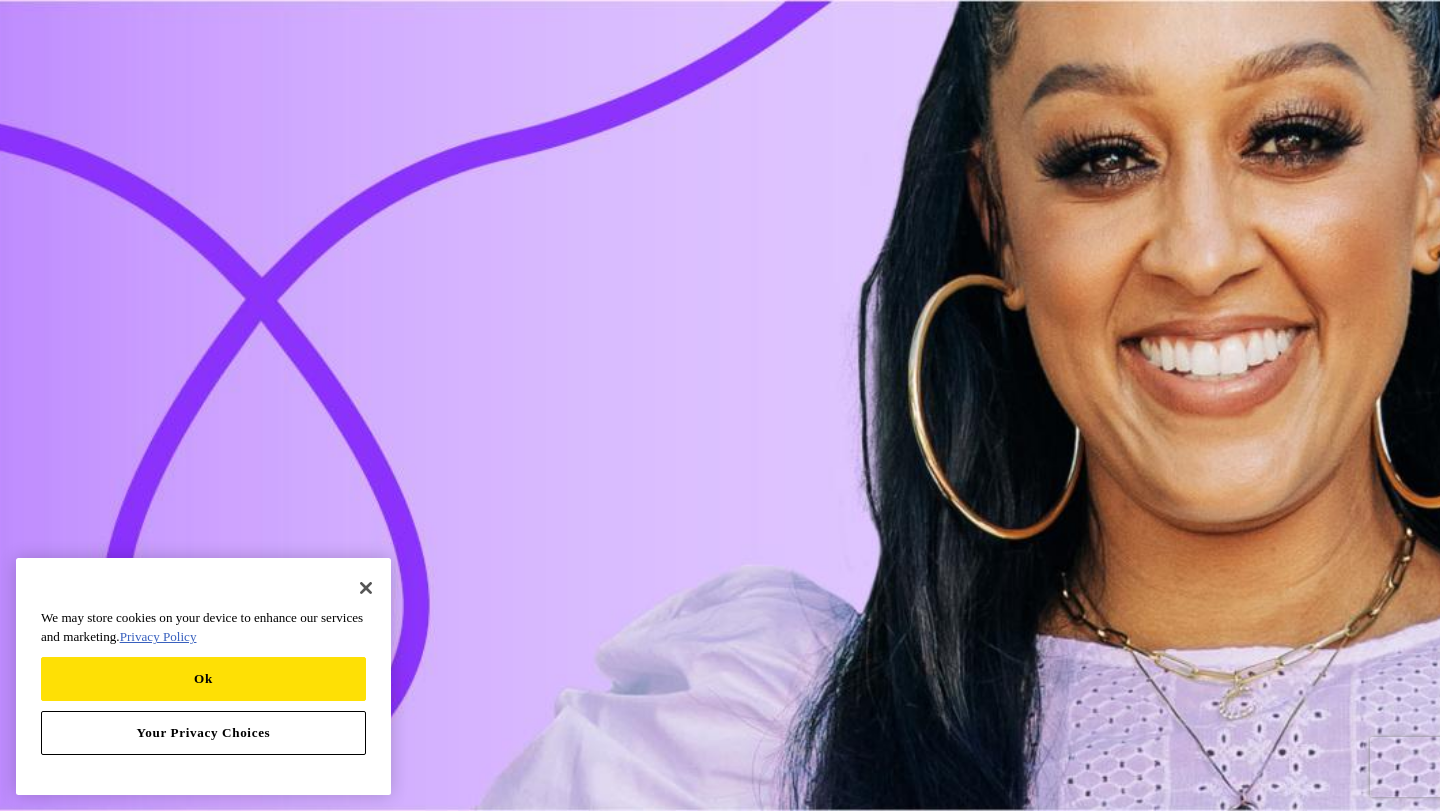 click on "Shows" at bounding box center (29, 275) 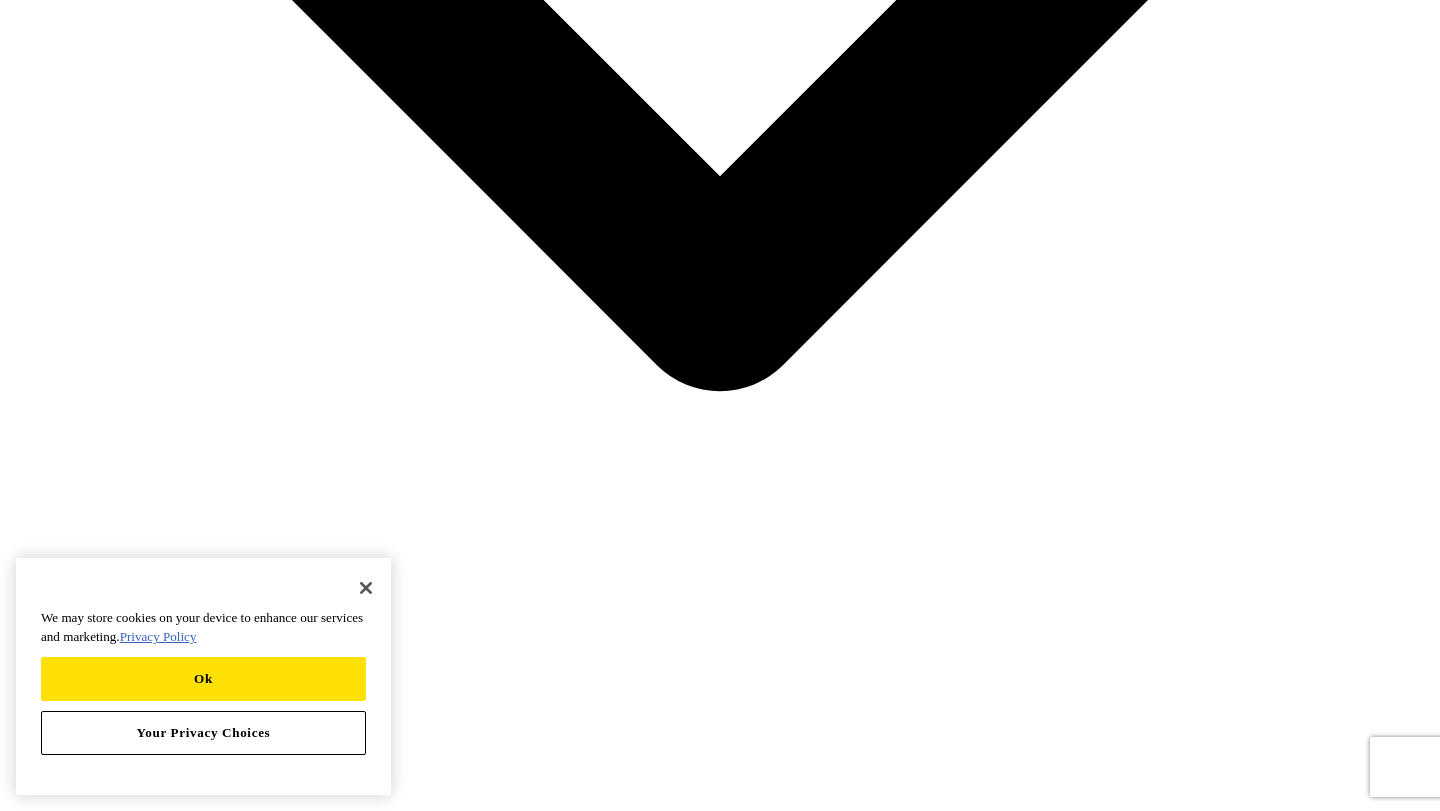 scroll, scrollTop: 2481, scrollLeft: 0, axis: vertical 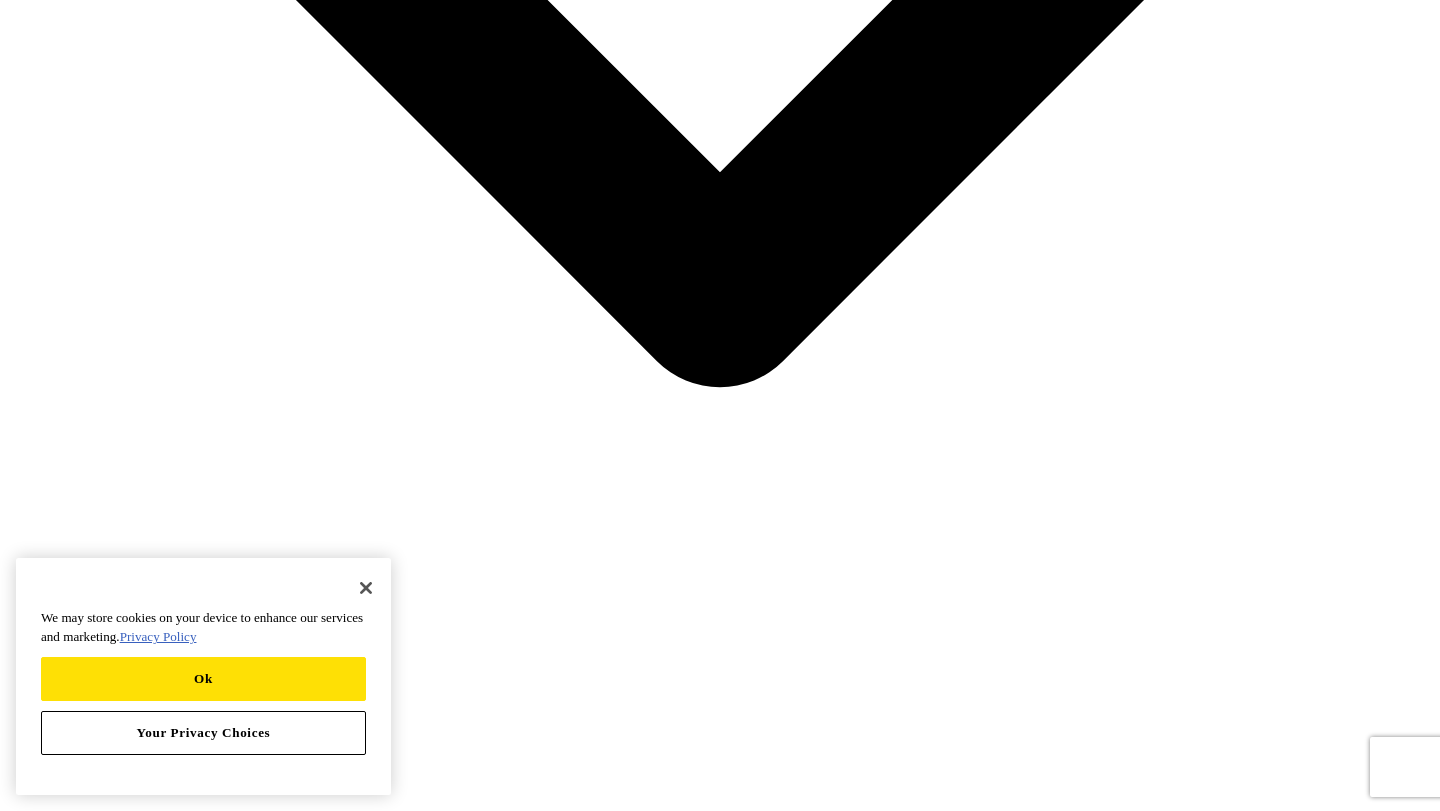 click at bounding box center [16, 6649] 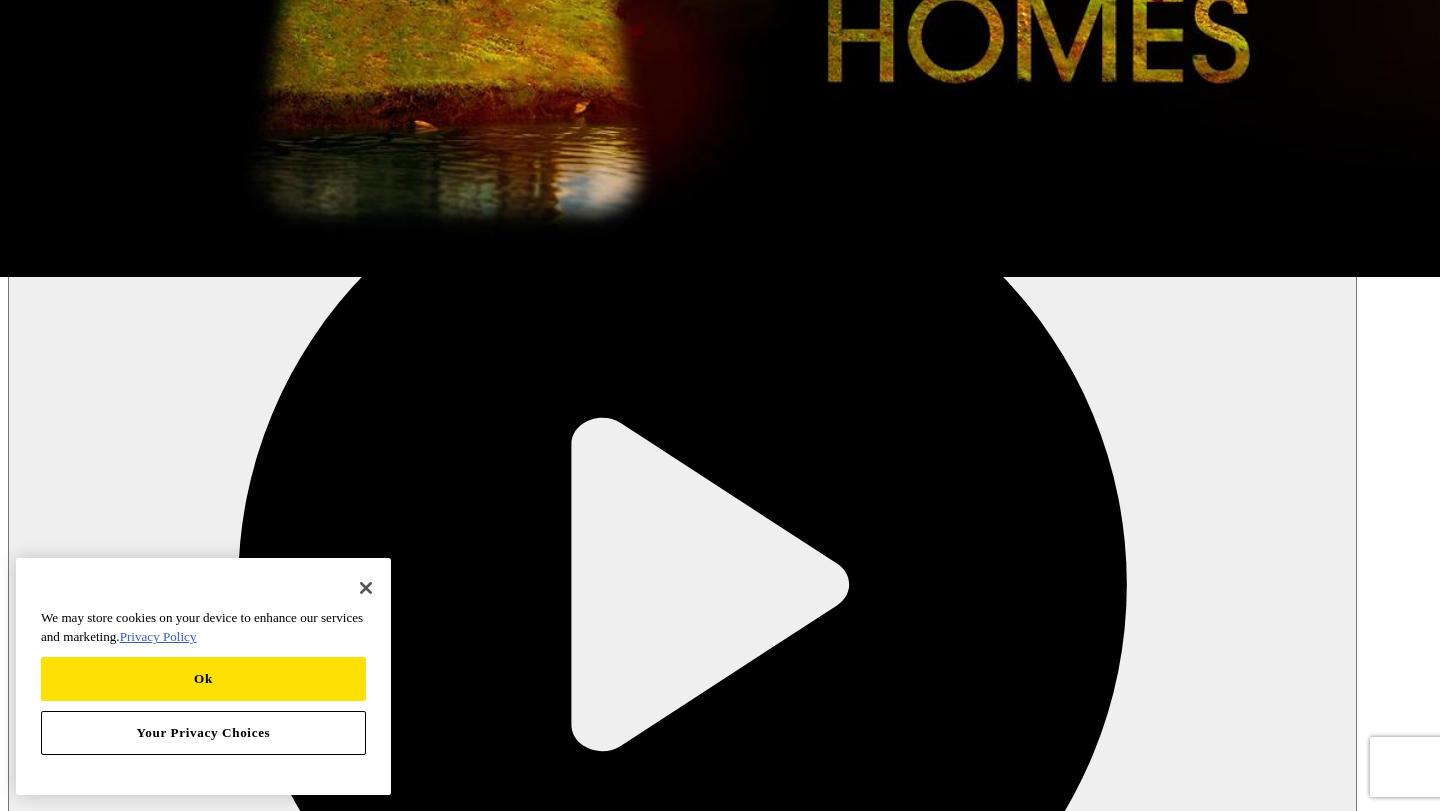 scroll, scrollTop: 541, scrollLeft: 0, axis: vertical 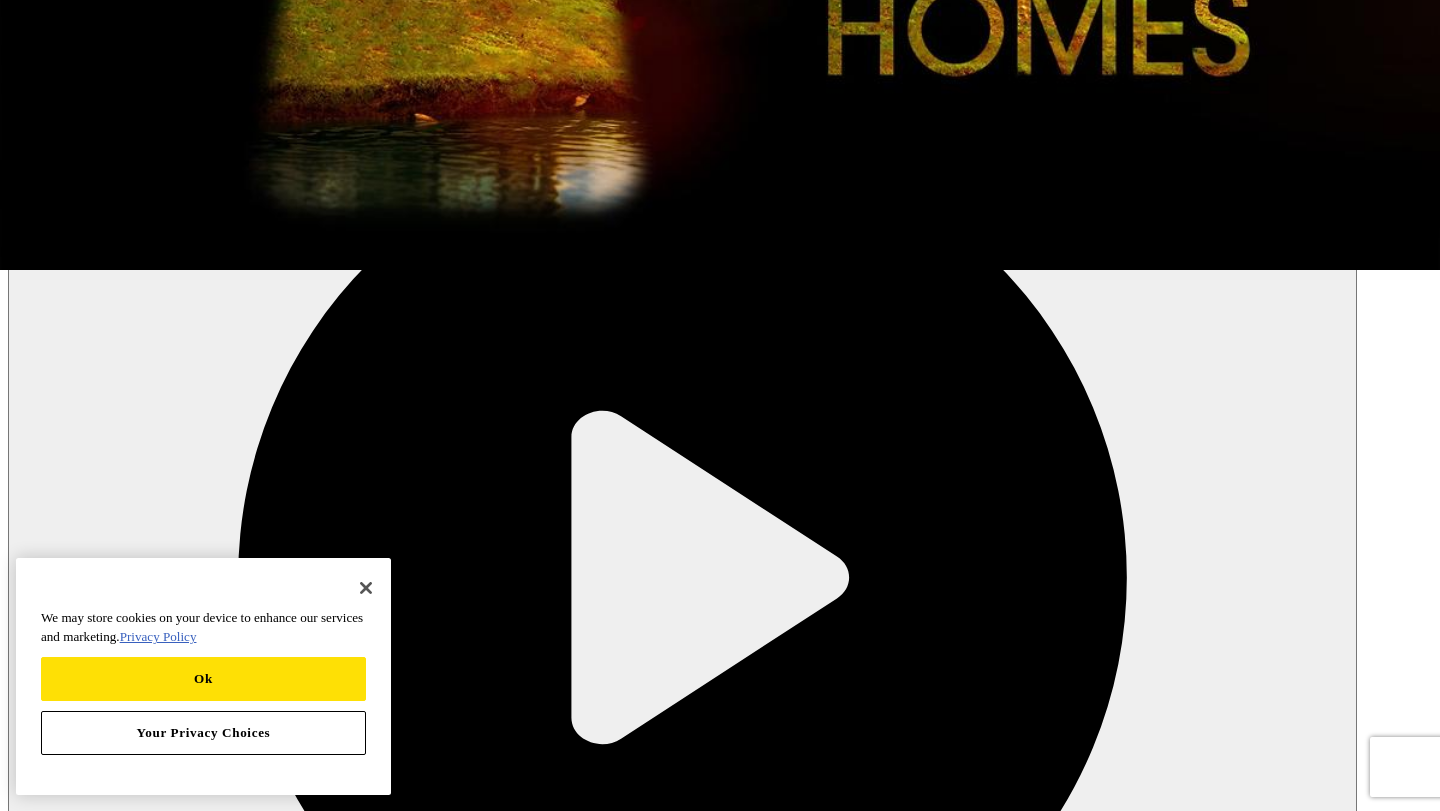 click at bounding box center [16, 2969] 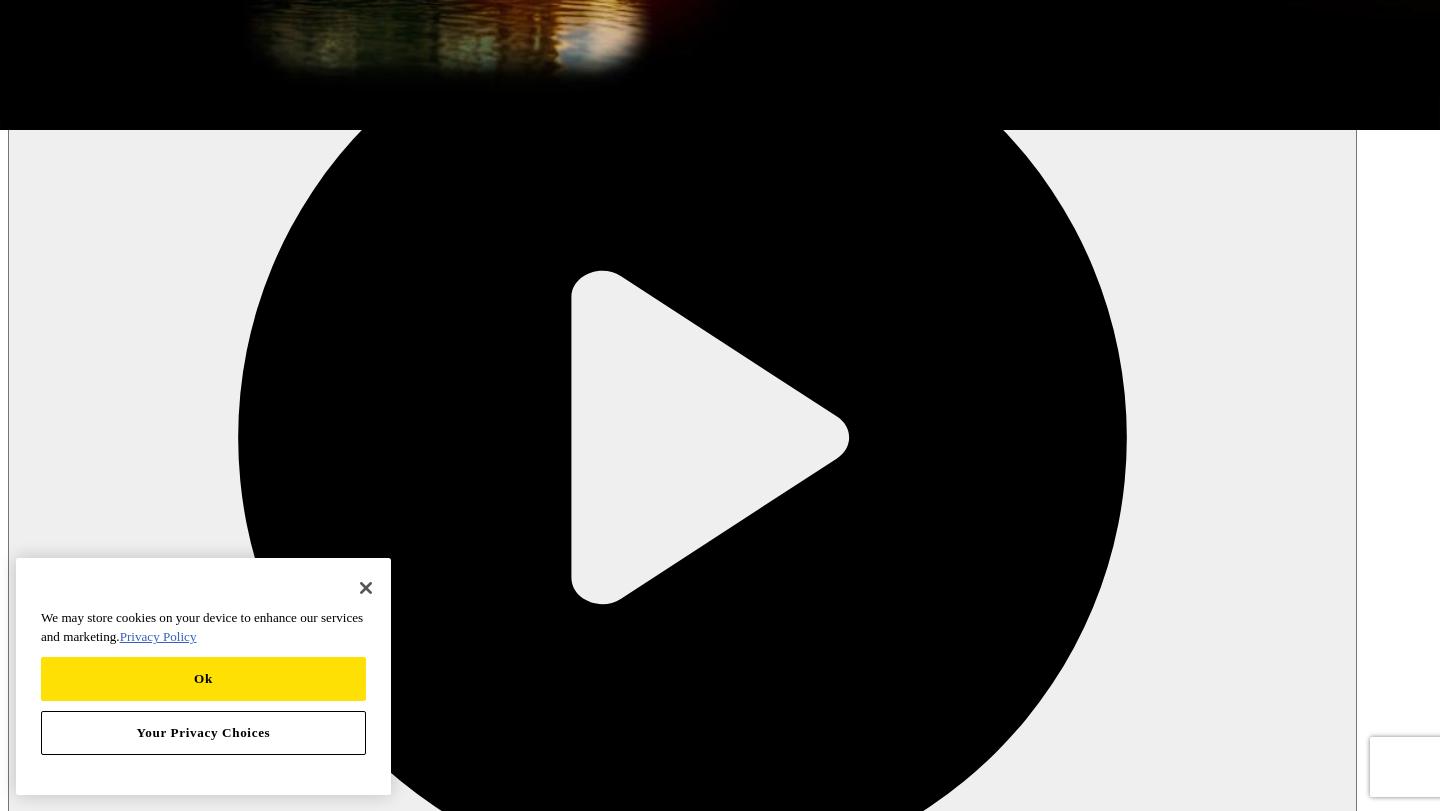 scroll, scrollTop: 678, scrollLeft: 0, axis: vertical 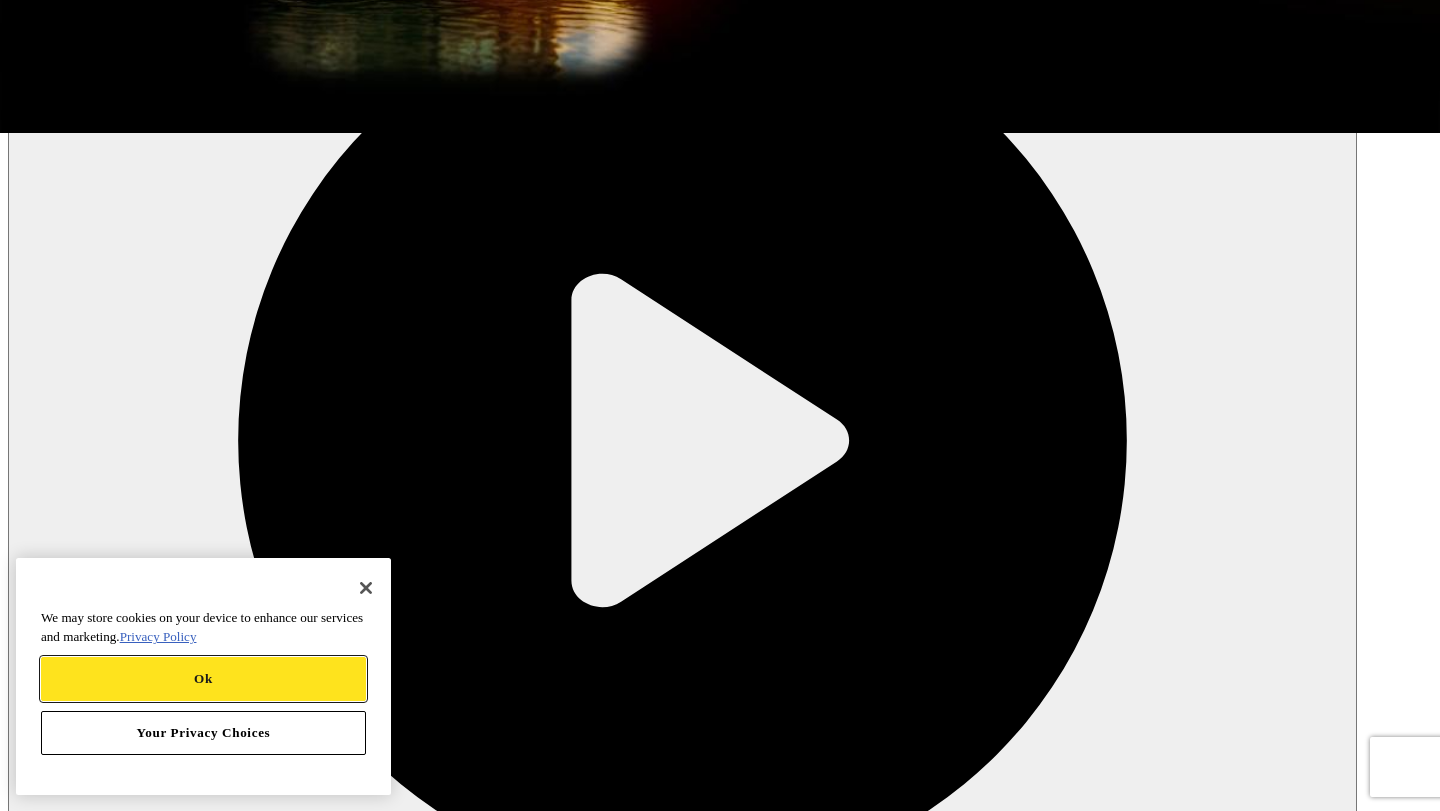 click on "Ok" at bounding box center [203, 679] 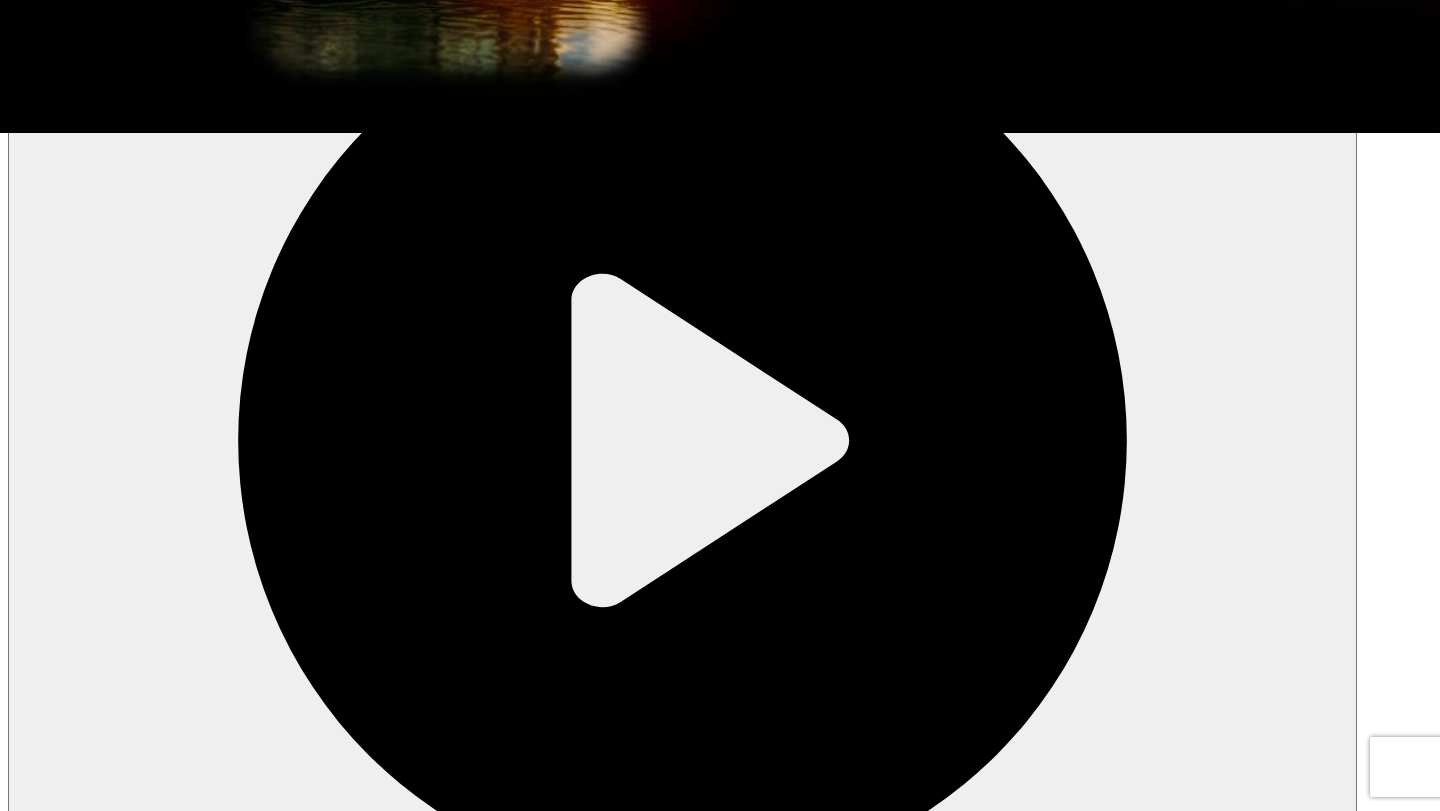 click on "Off the Grid Grandeur World's Most Secret Homes S1 - E1 A Norwegian mountain cabin. A family retreat embedded in the desert. In Brazil, an epic jungle lodge." at bounding box center [9512, 2741] 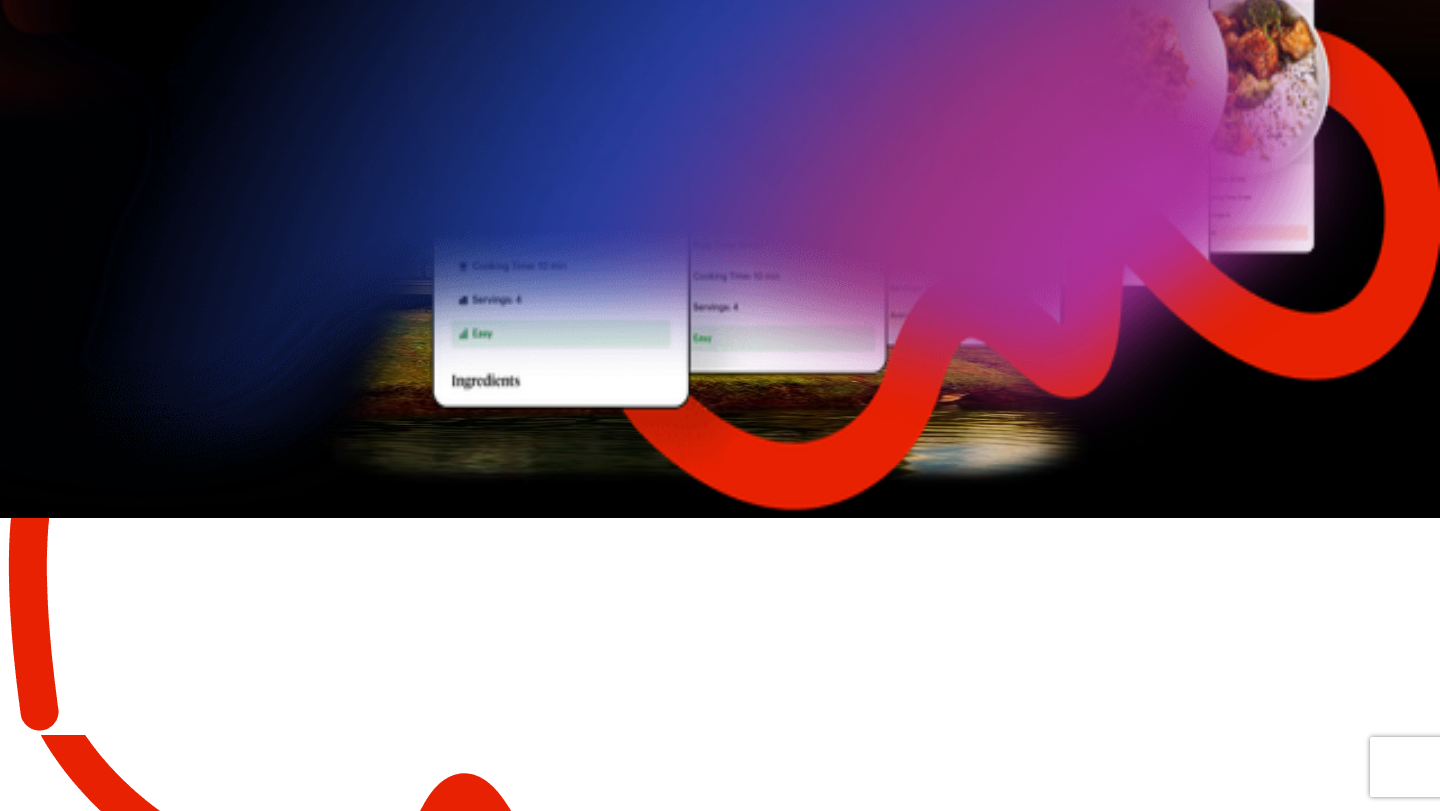scroll, scrollTop: 295, scrollLeft: 0, axis: vertical 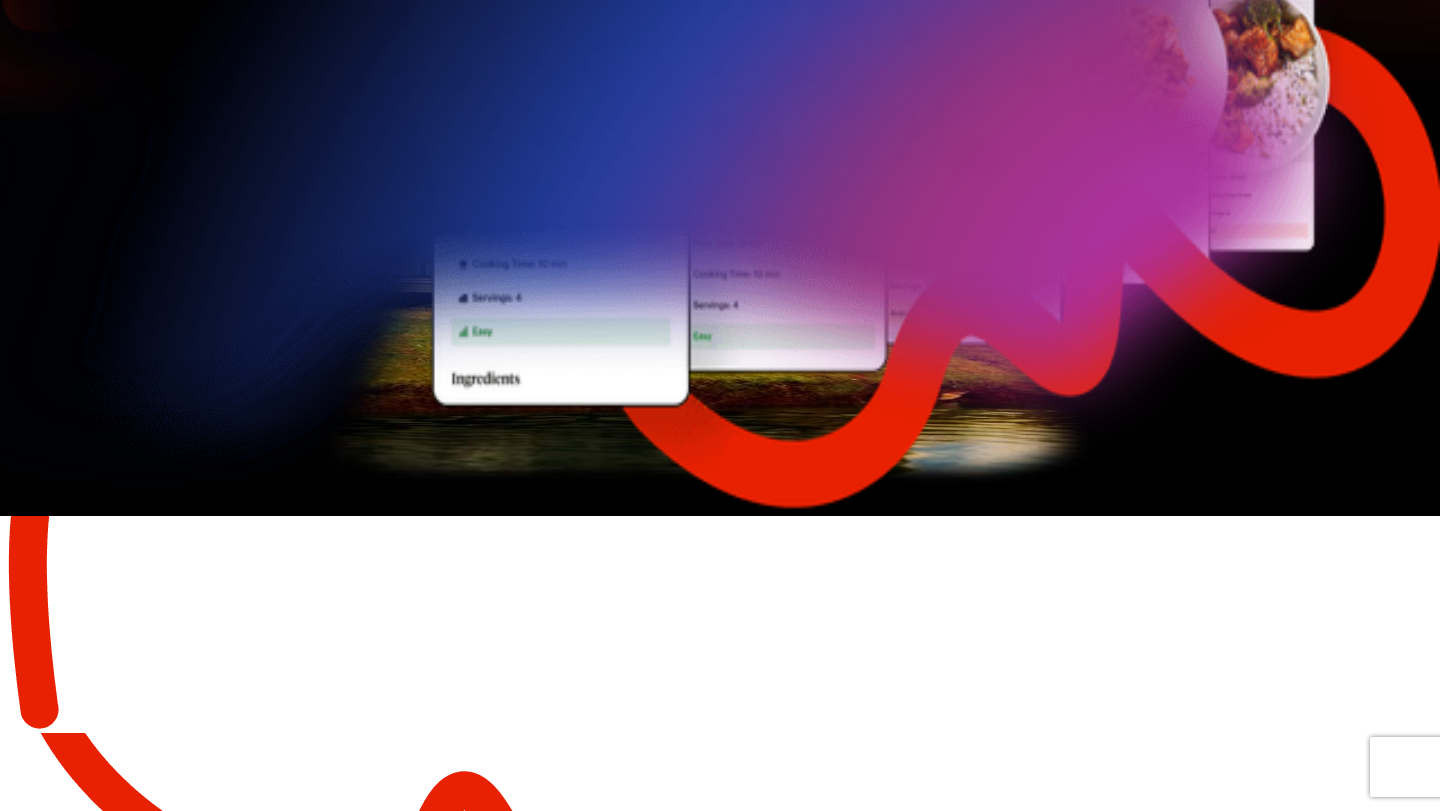 click at bounding box center (720, 11311) 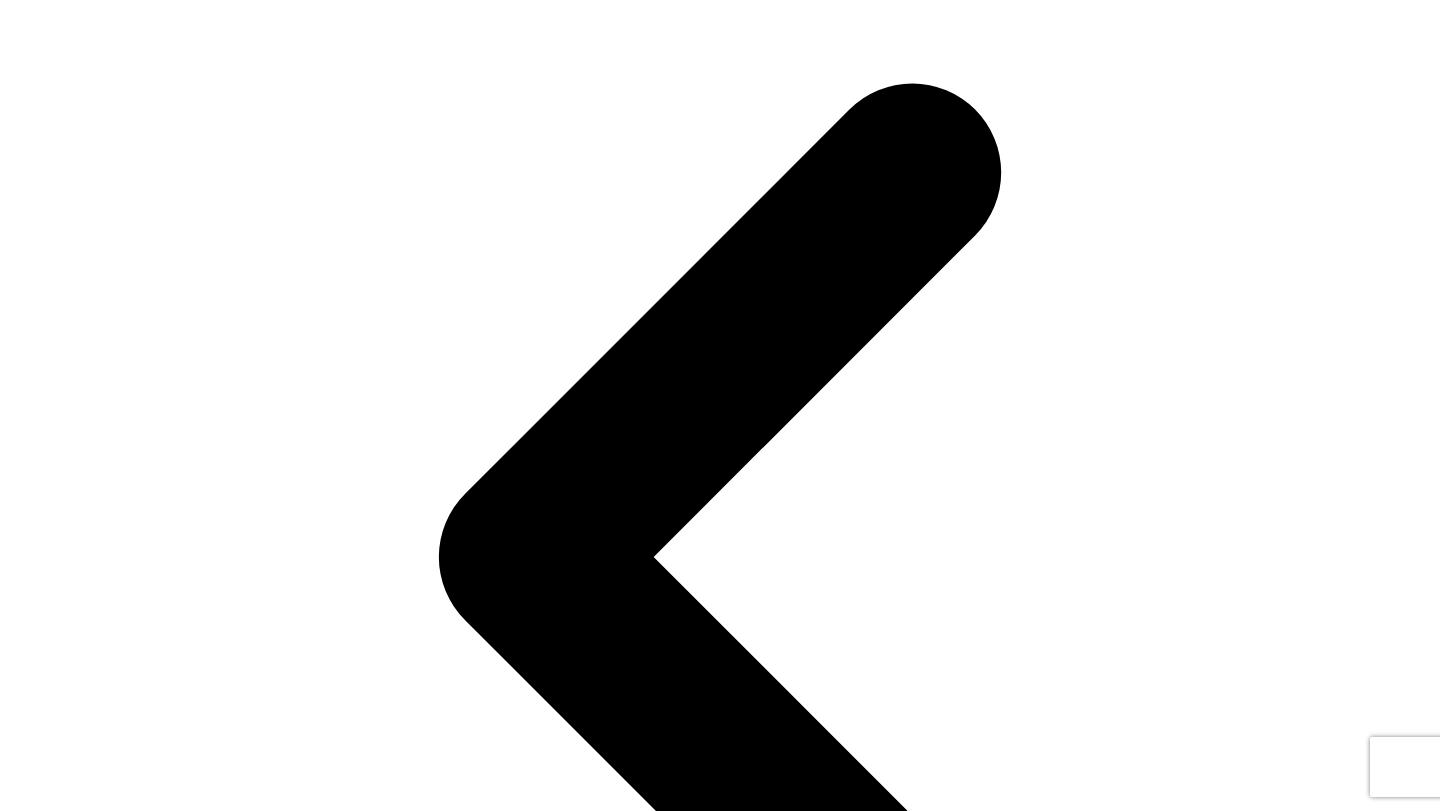 scroll, scrollTop: 168, scrollLeft: 0, axis: vertical 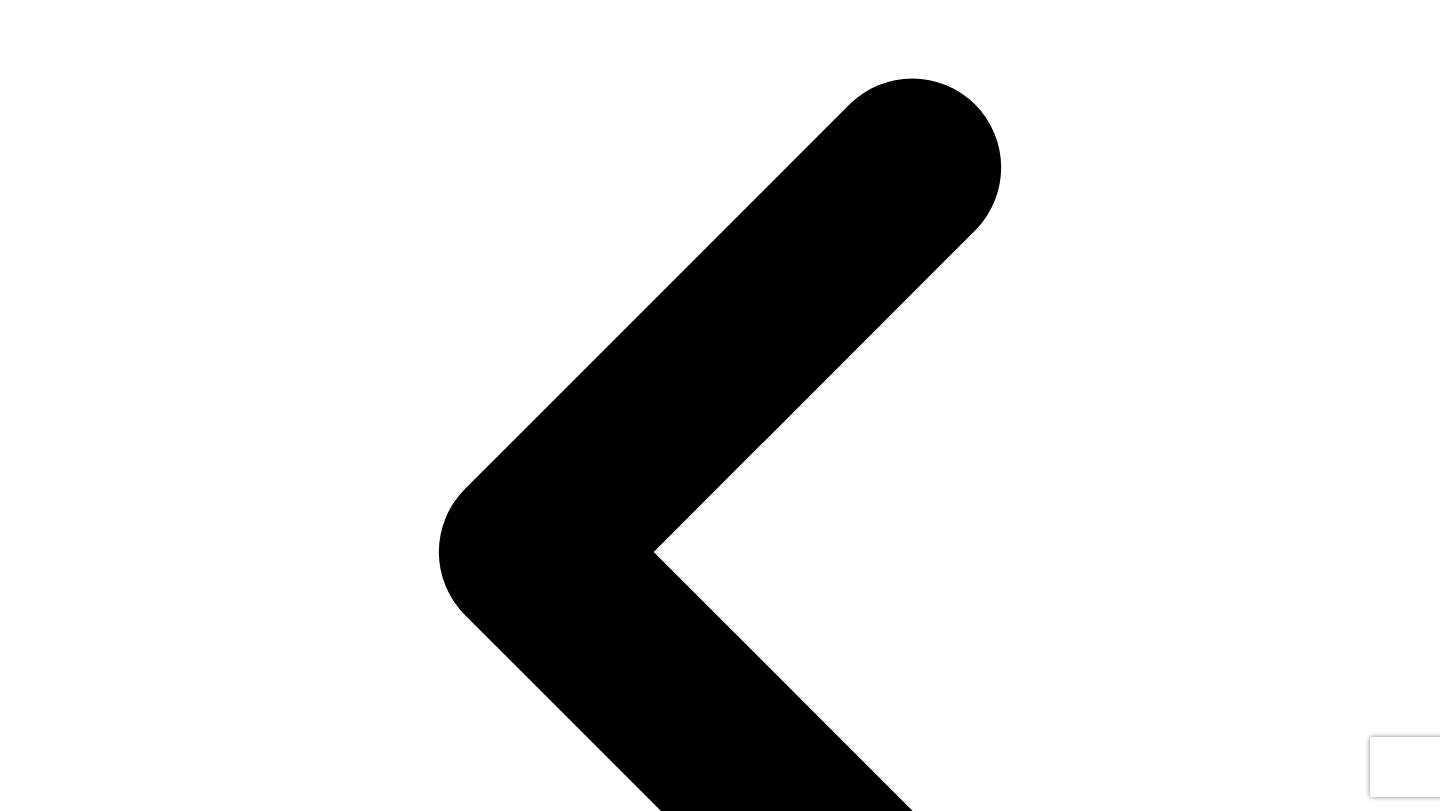 click on "Get seasonal recipes, show recommendations, and more straight to your inbox. Get seasonal recipes, show recommendations, and more straight to your inbox." at bounding box center [18, 1539] 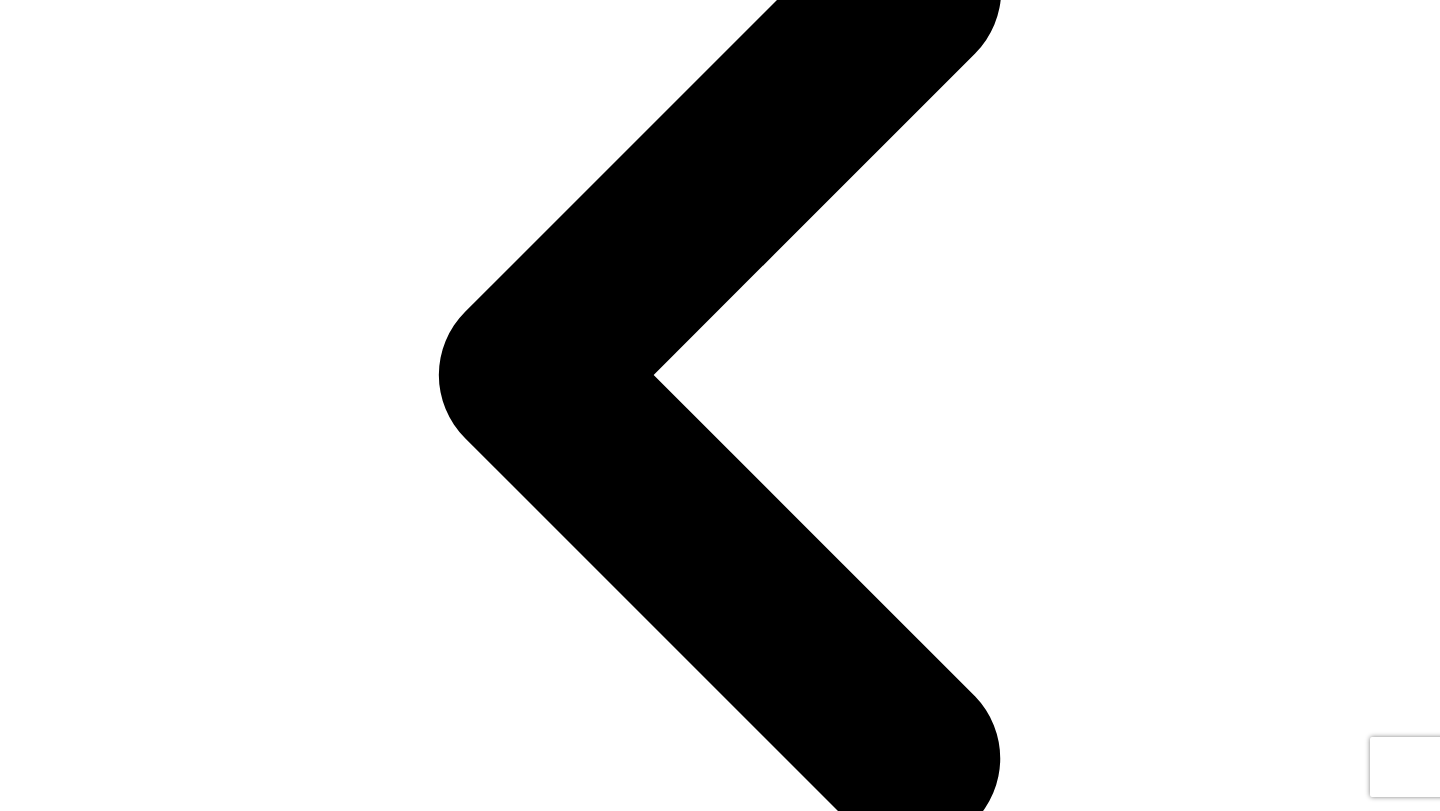 scroll, scrollTop: 382, scrollLeft: 0, axis: vertical 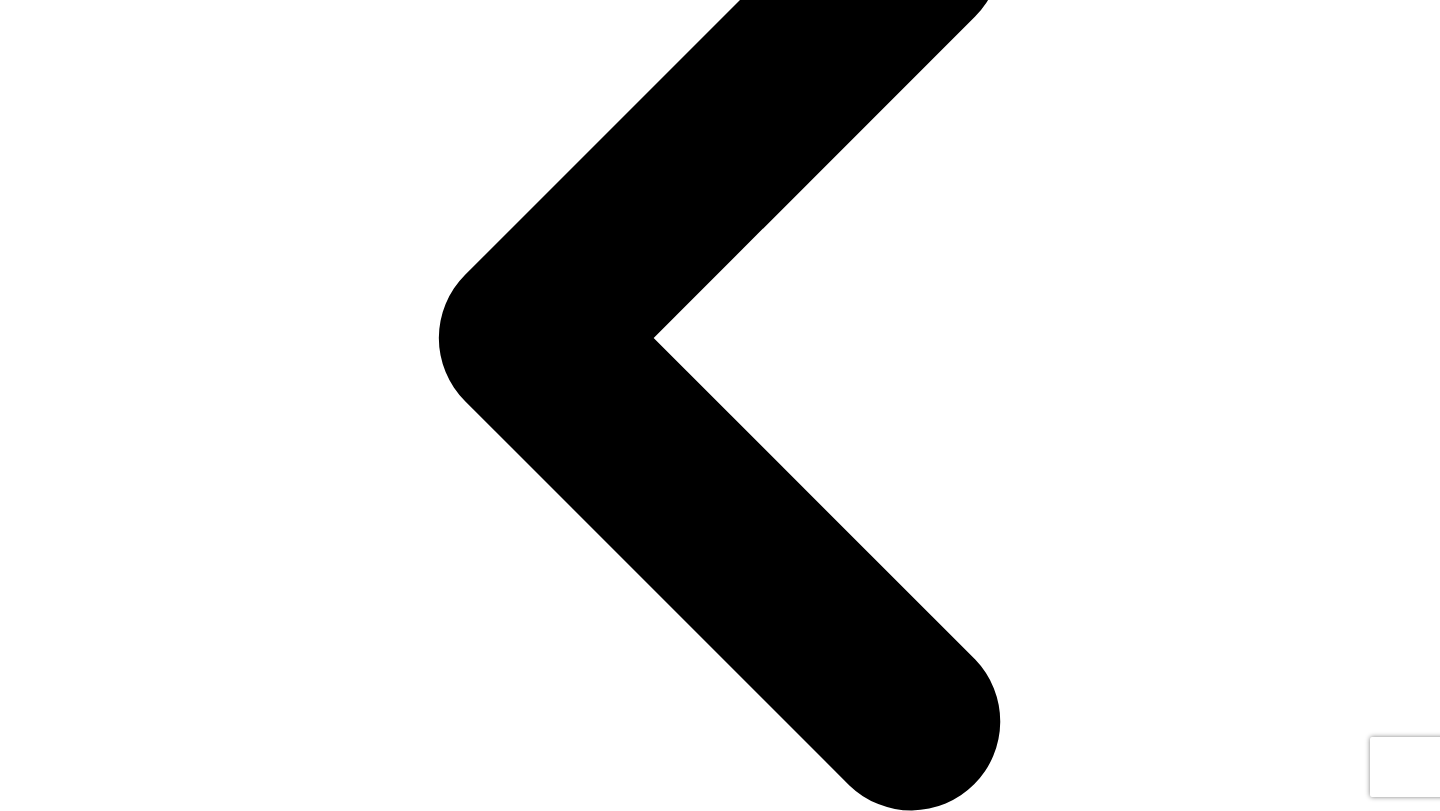 click on "Apply" at bounding box center [720, 1671] 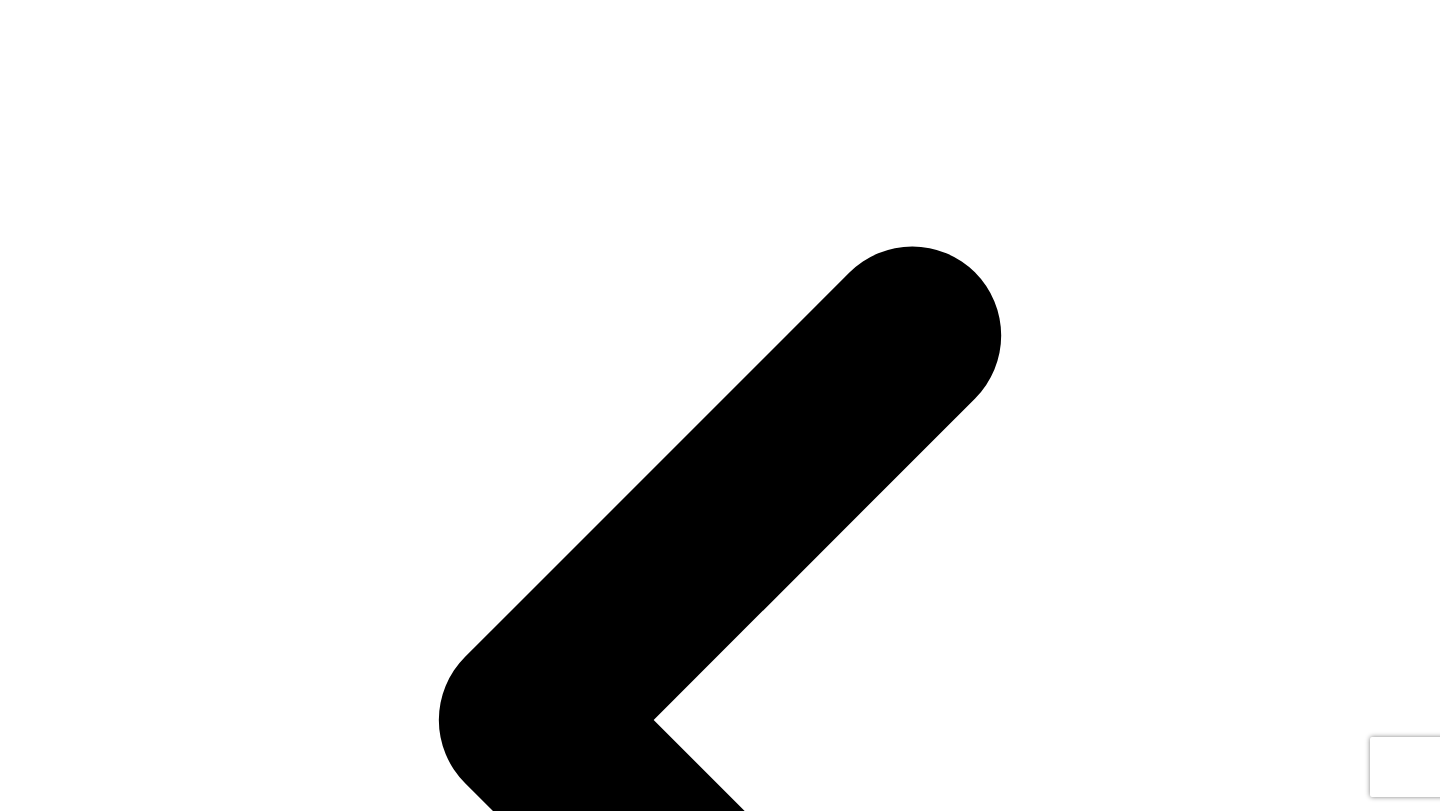 click on "1 week FREE, then $5.99/month" at bounding box center [171, 1806] 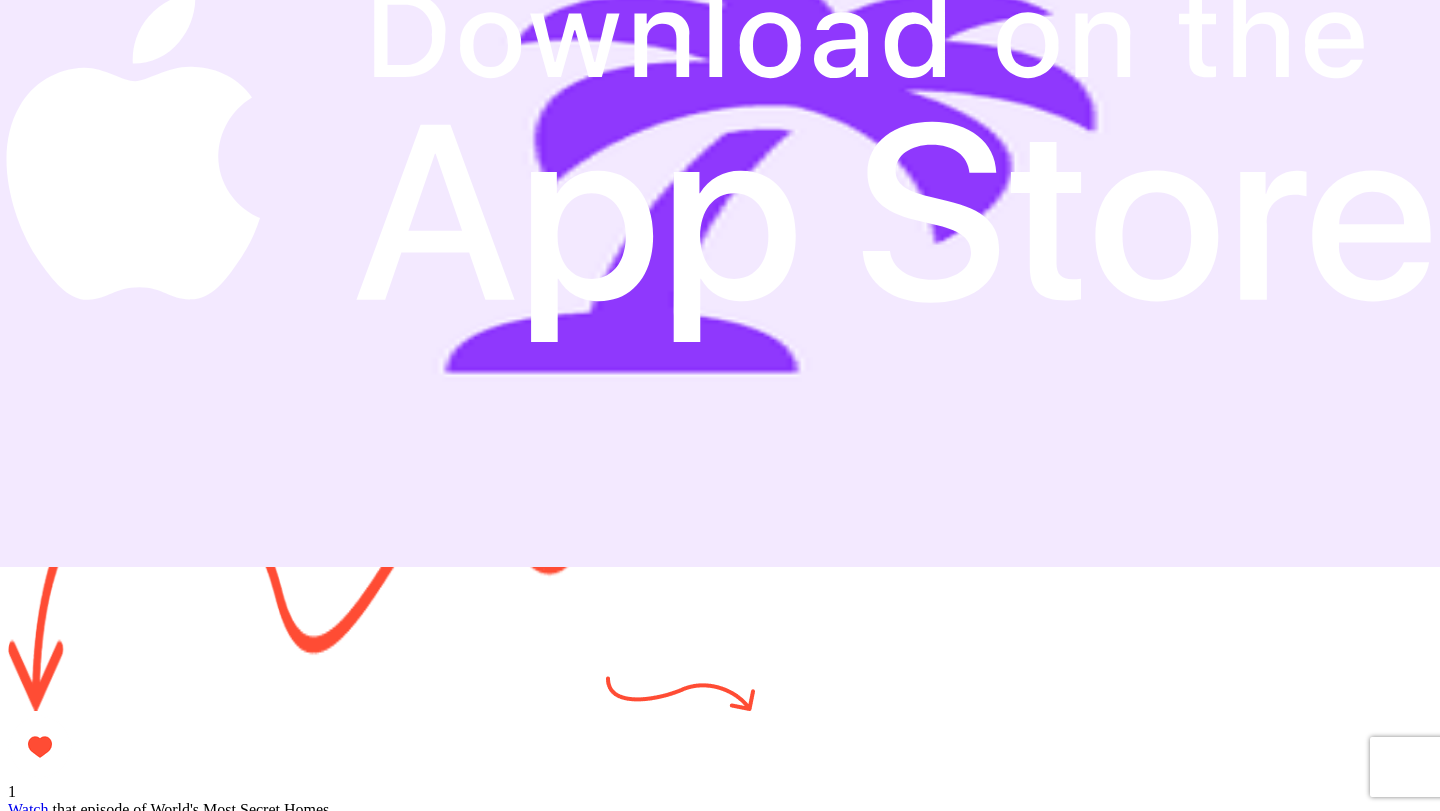scroll, scrollTop: 0, scrollLeft: 0, axis: both 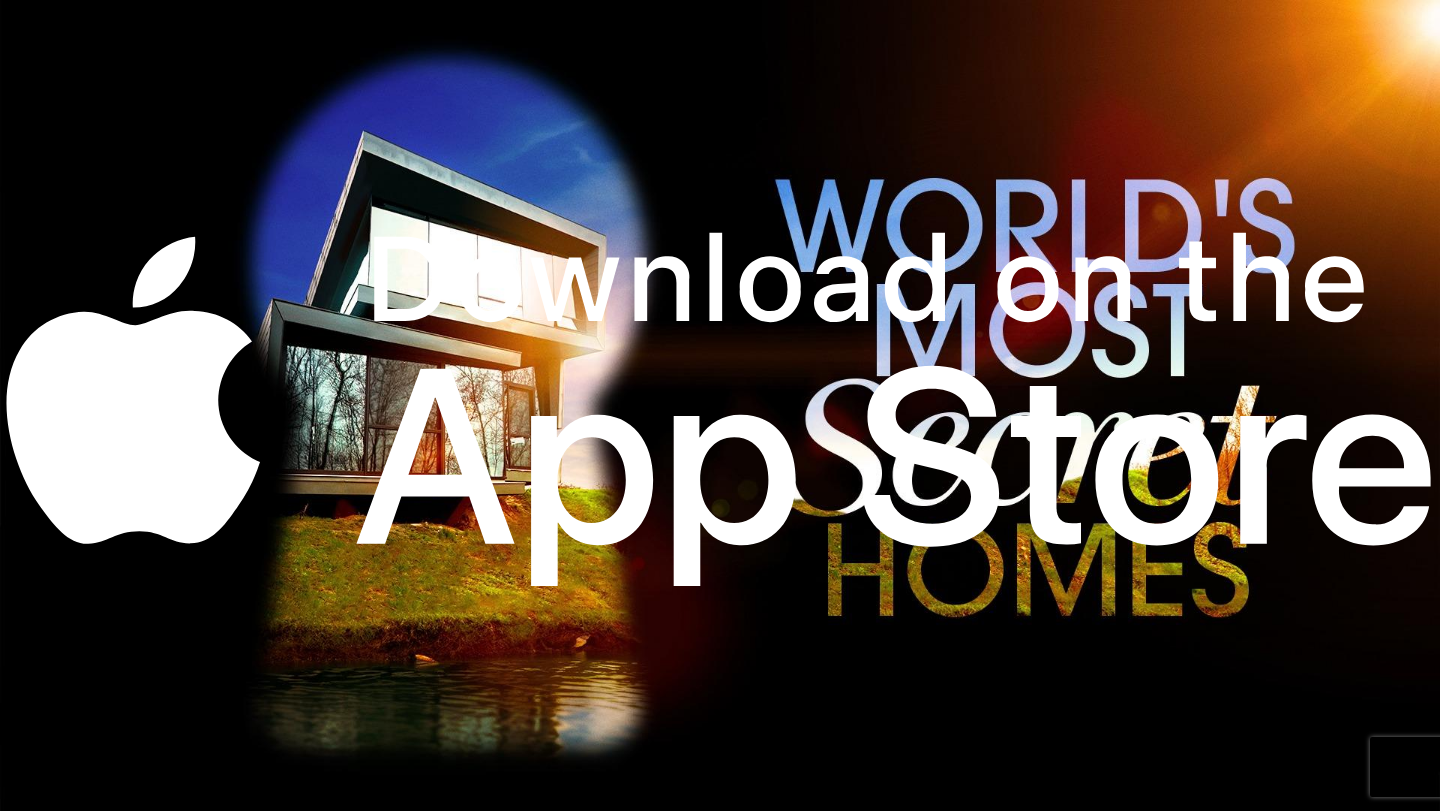 click on "Streaming" at bounding box center [84, 242] 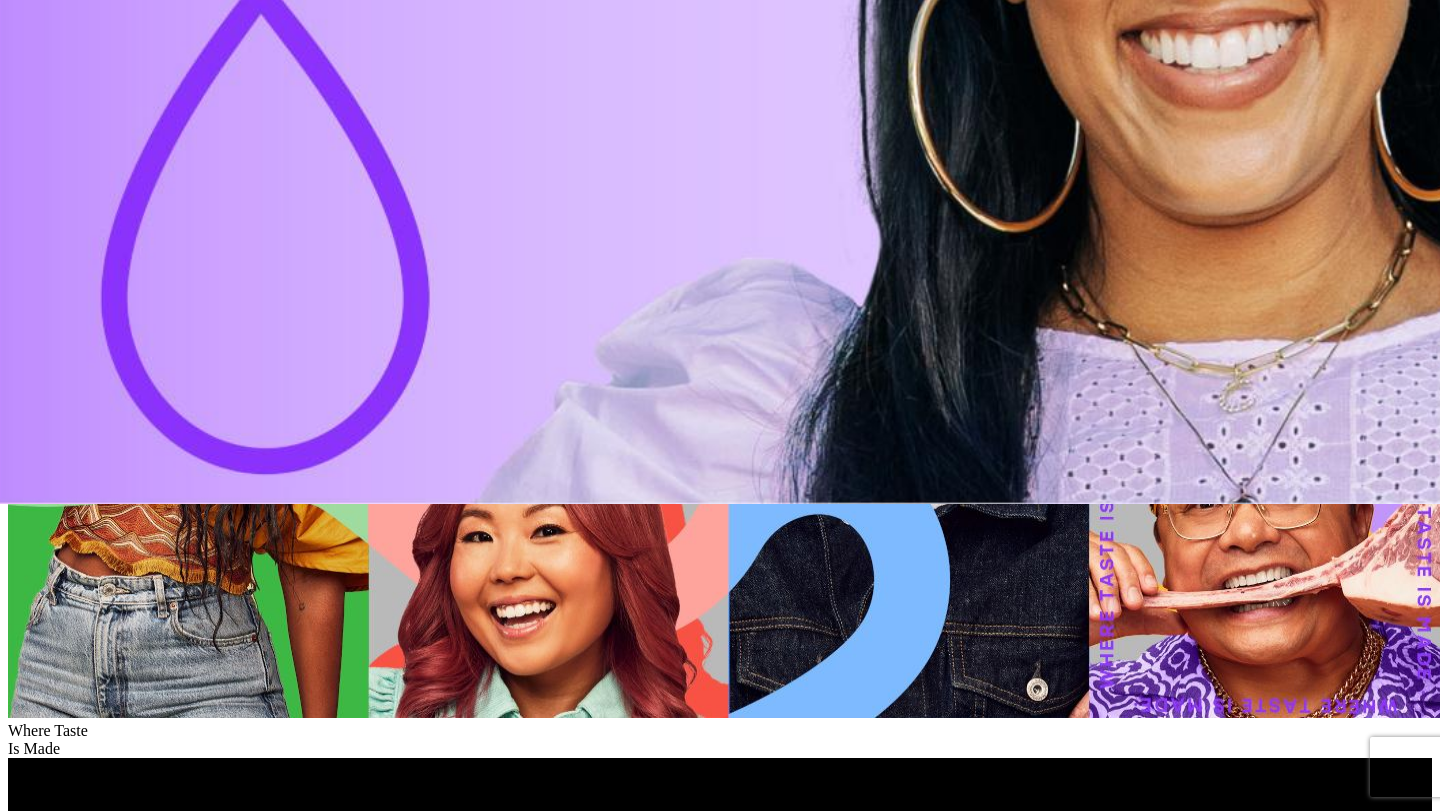 scroll, scrollTop: 0, scrollLeft: 0, axis: both 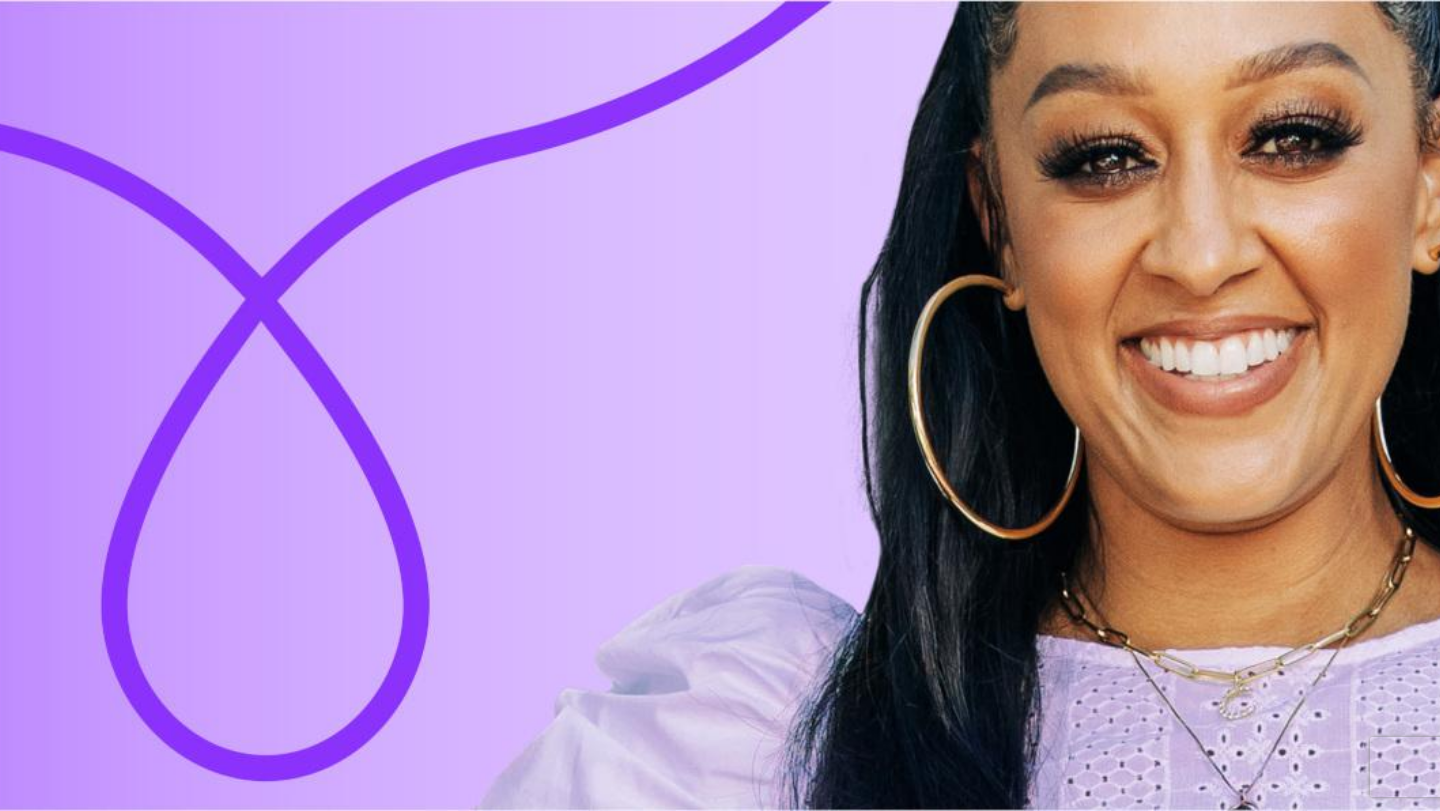 click on "Shows" at bounding box center [29, 242] 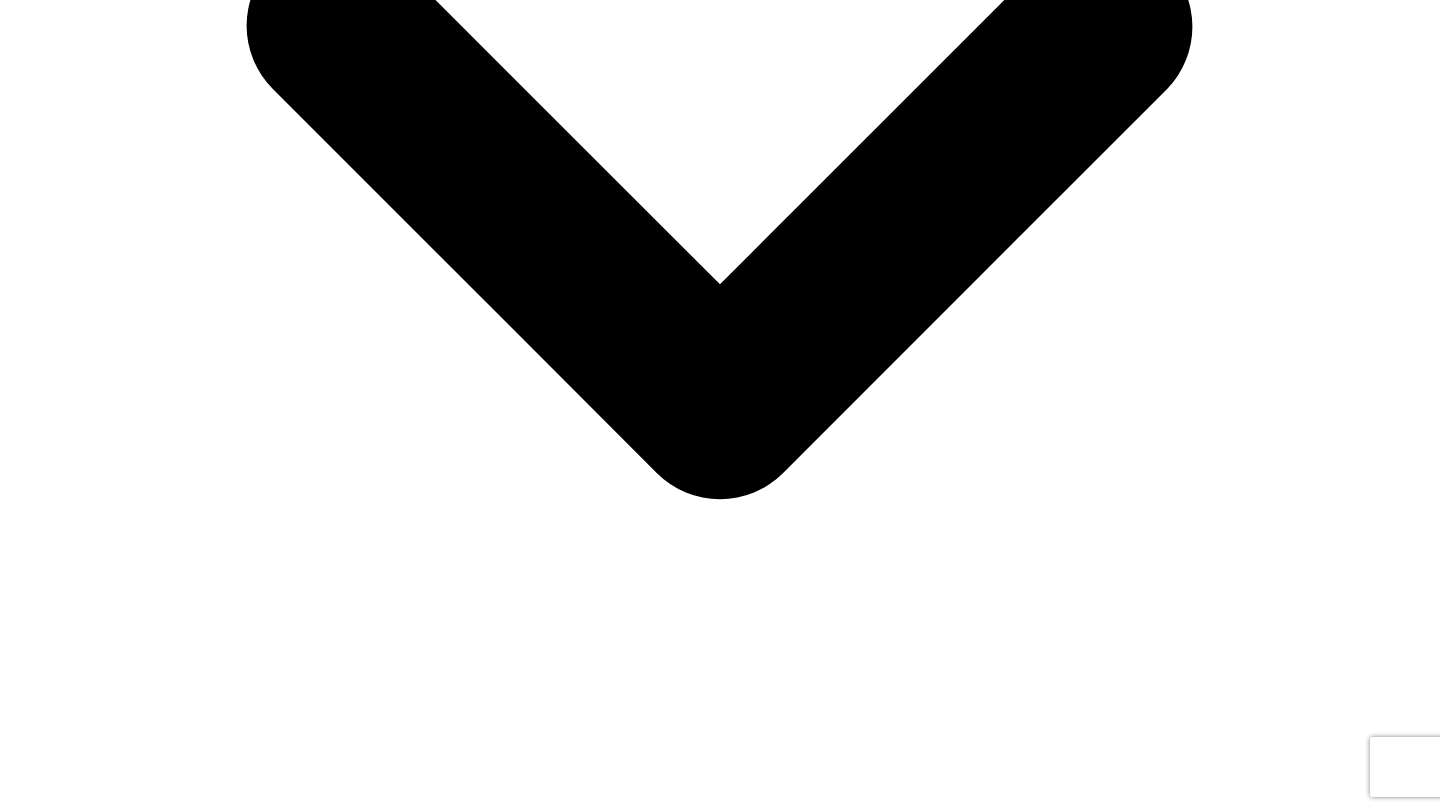 scroll, scrollTop: 2358, scrollLeft: 0, axis: vertical 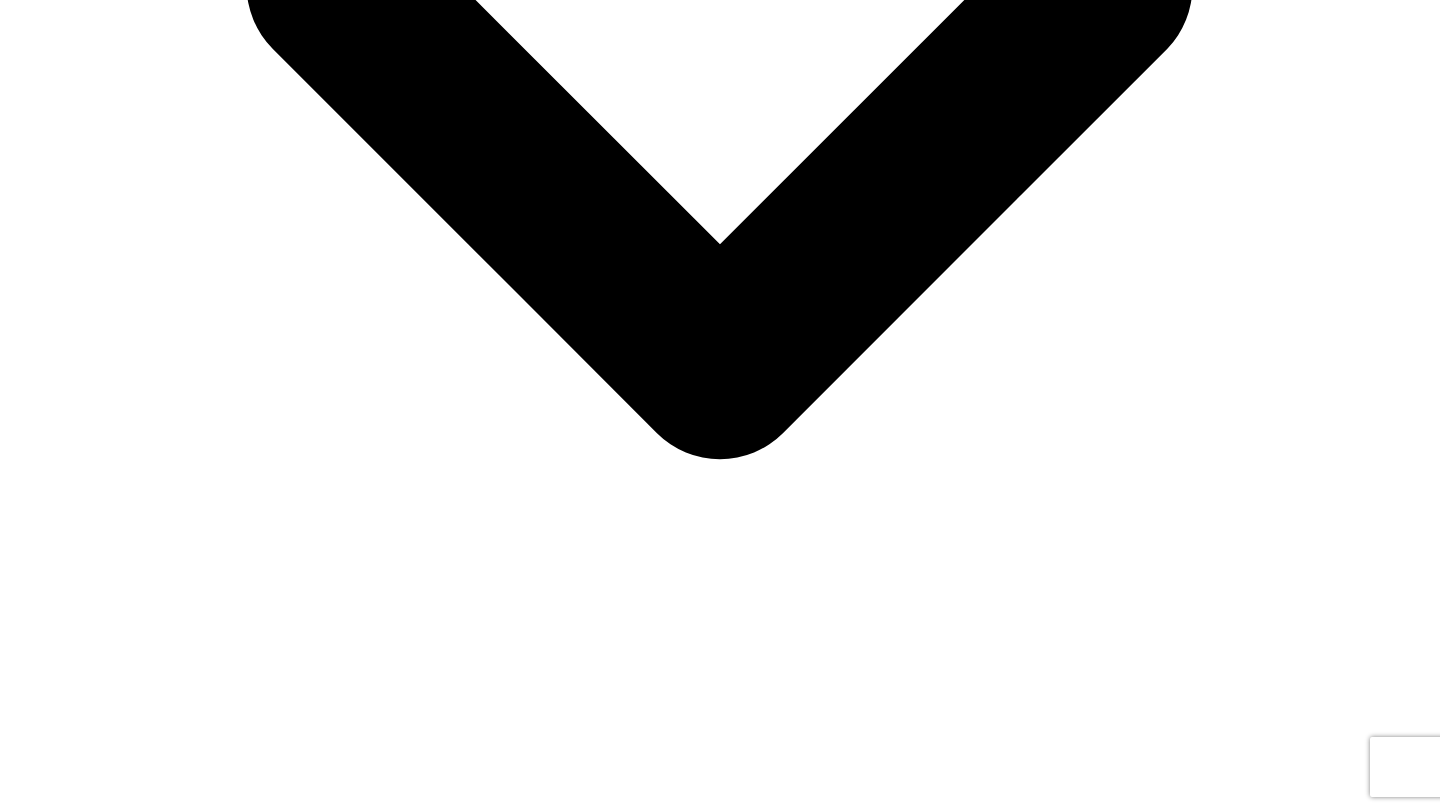 click at bounding box center (16, 6721) 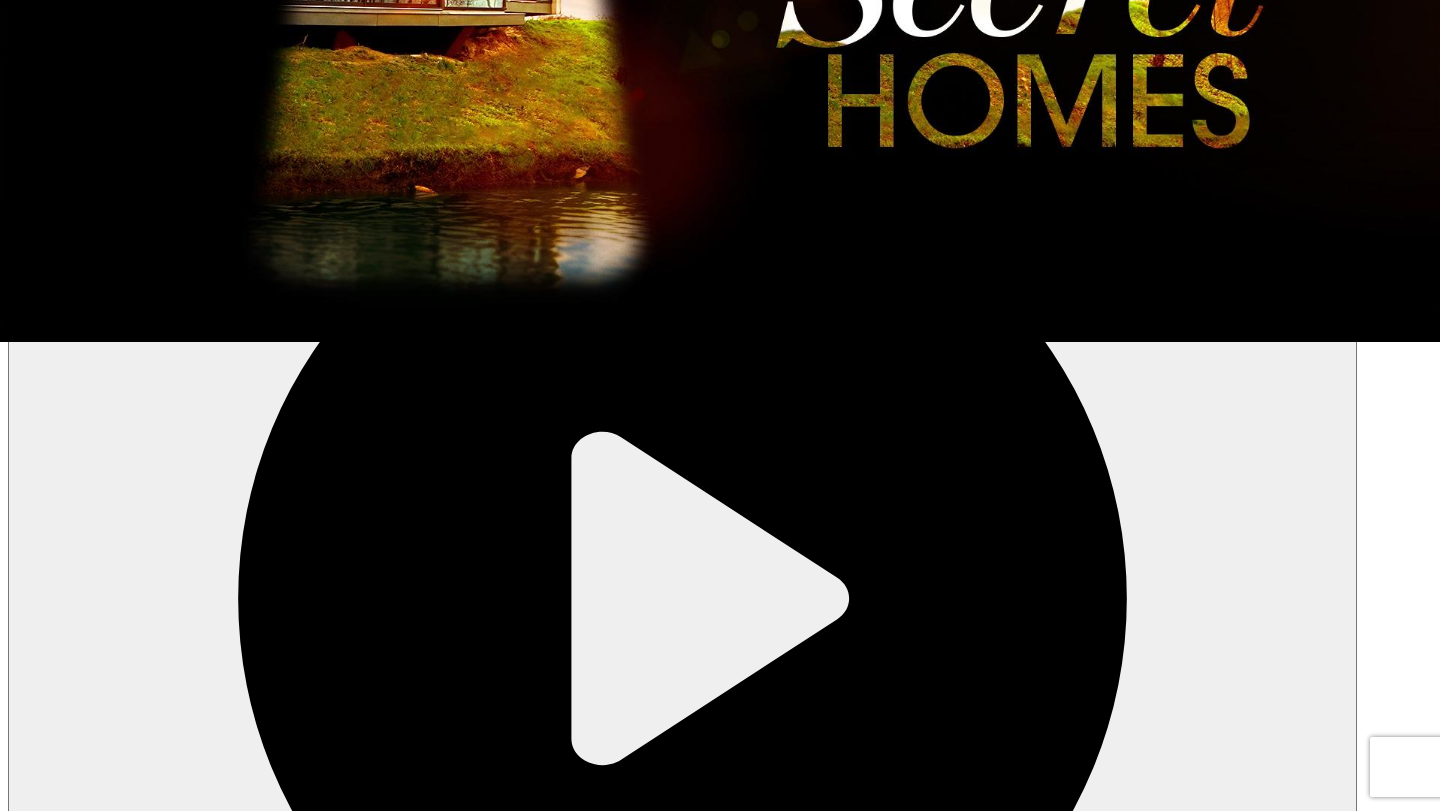 scroll, scrollTop: 473, scrollLeft: 0, axis: vertical 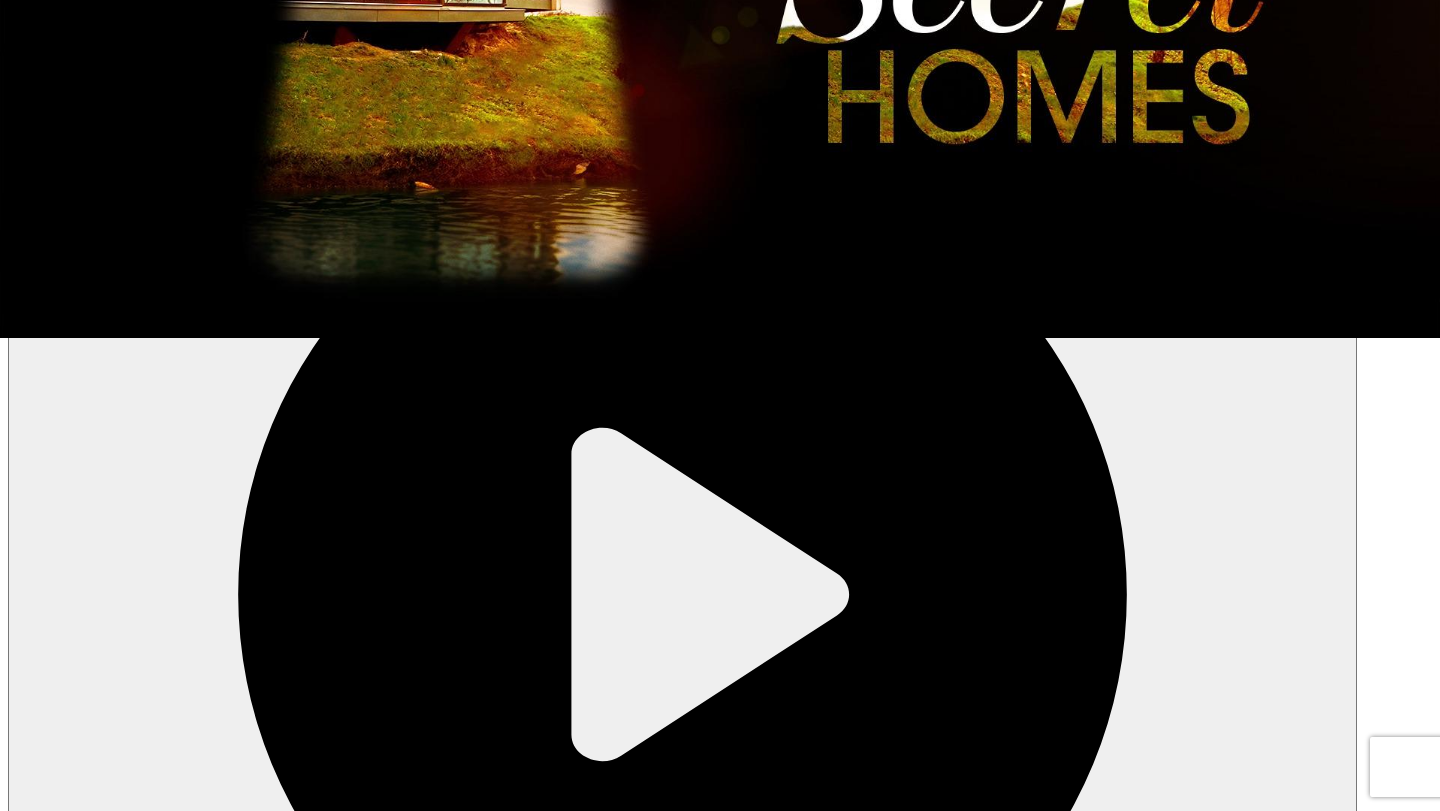 click at bounding box center (27, 2998) 